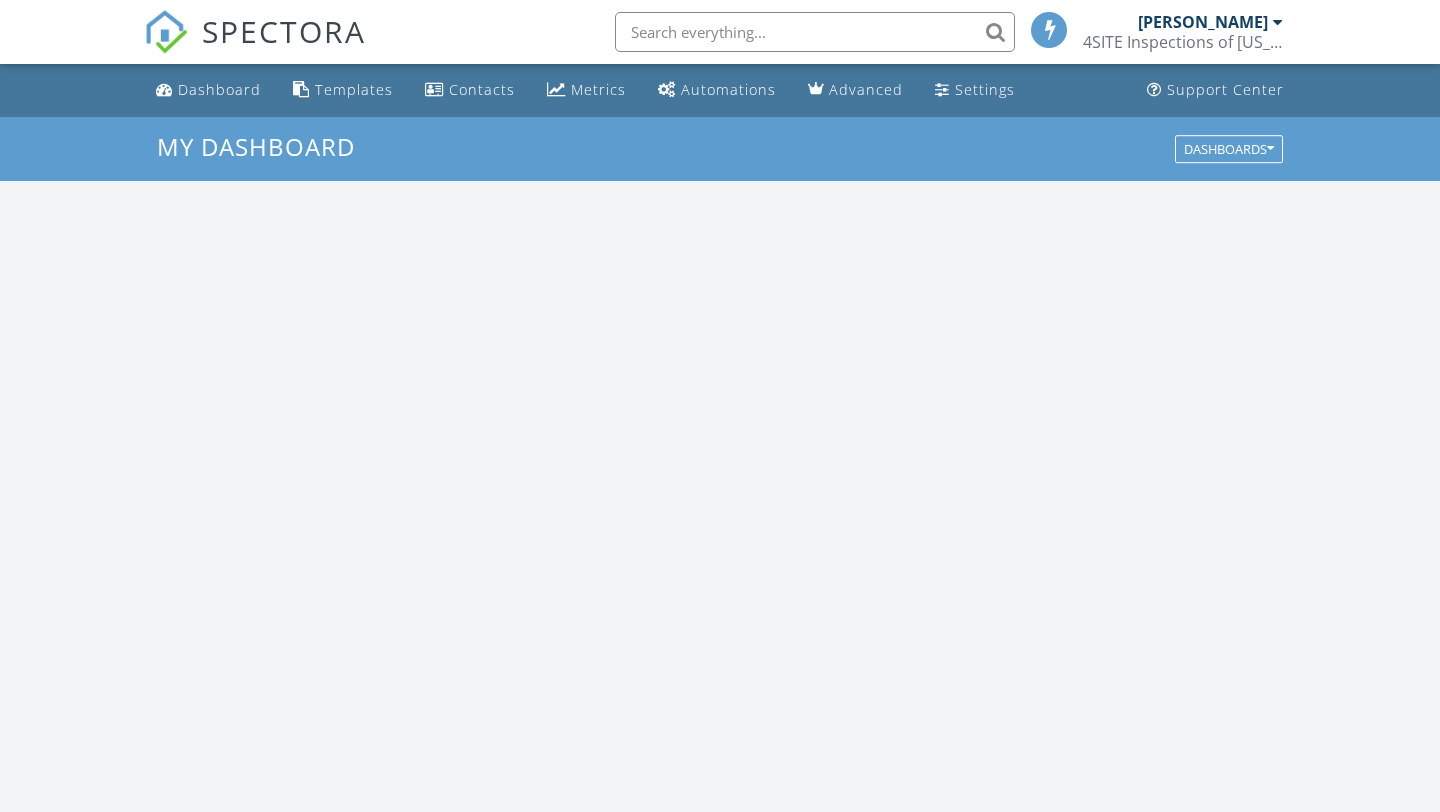 scroll, scrollTop: 0, scrollLeft: 0, axis: both 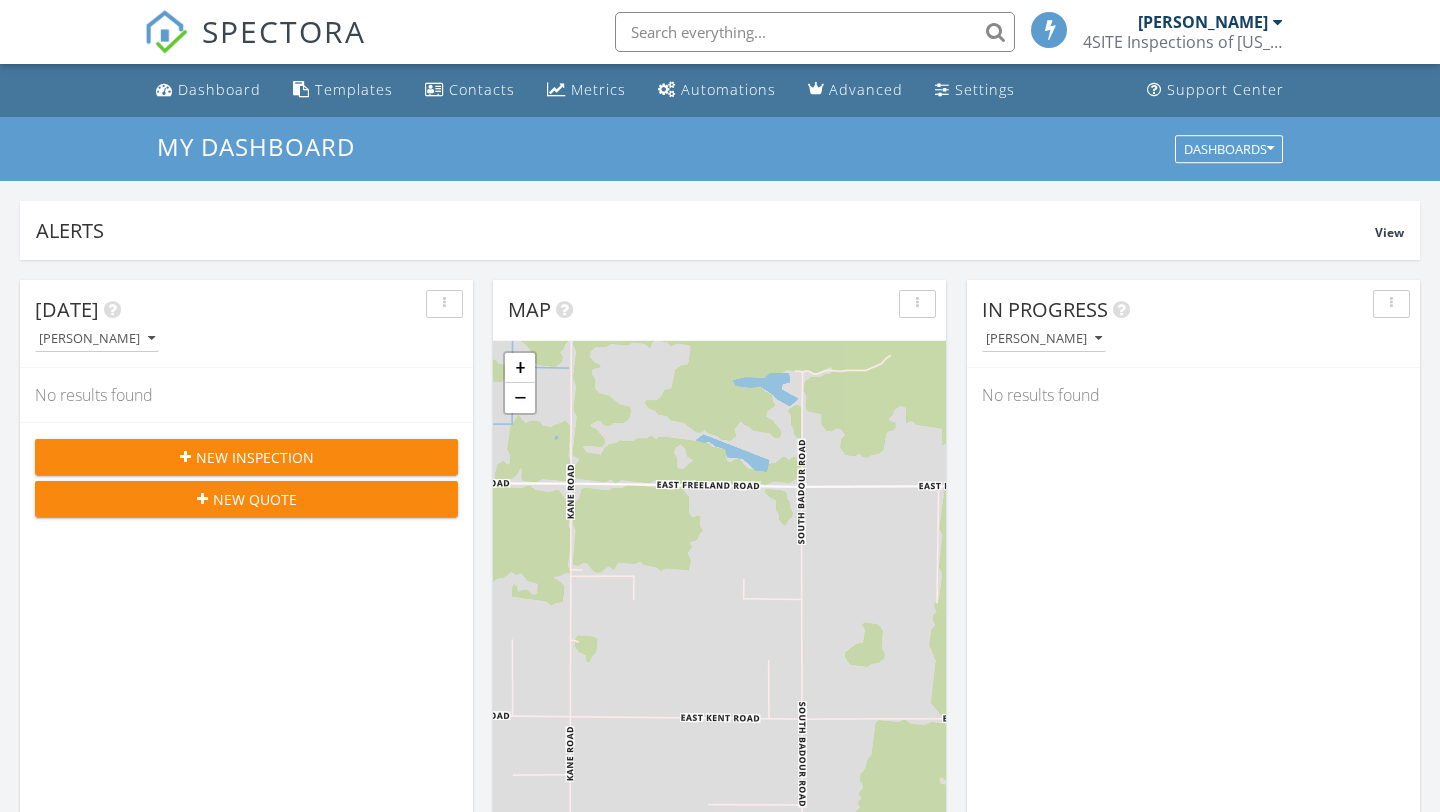 click on "New Inspection" at bounding box center [255, 457] 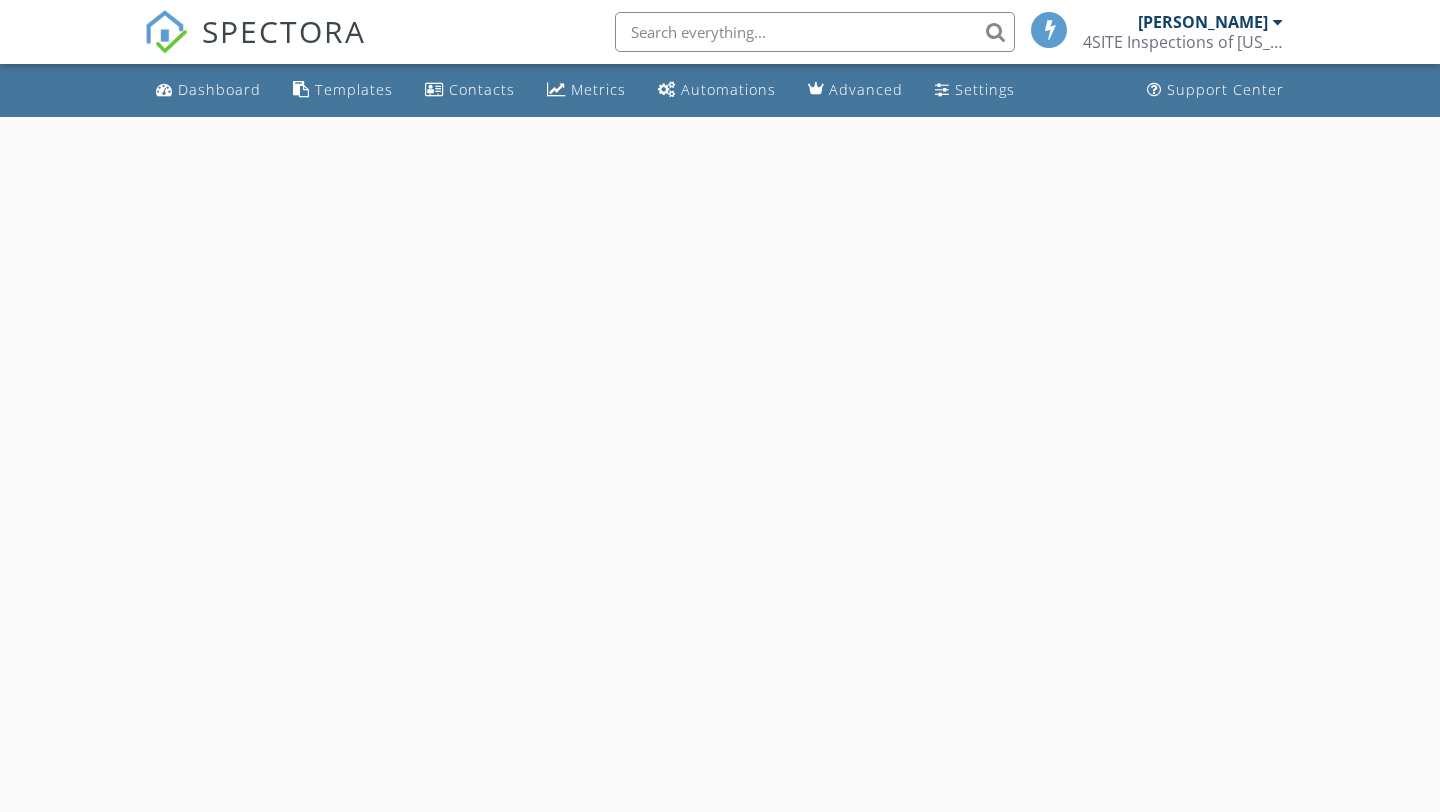 scroll, scrollTop: 0, scrollLeft: 0, axis: both 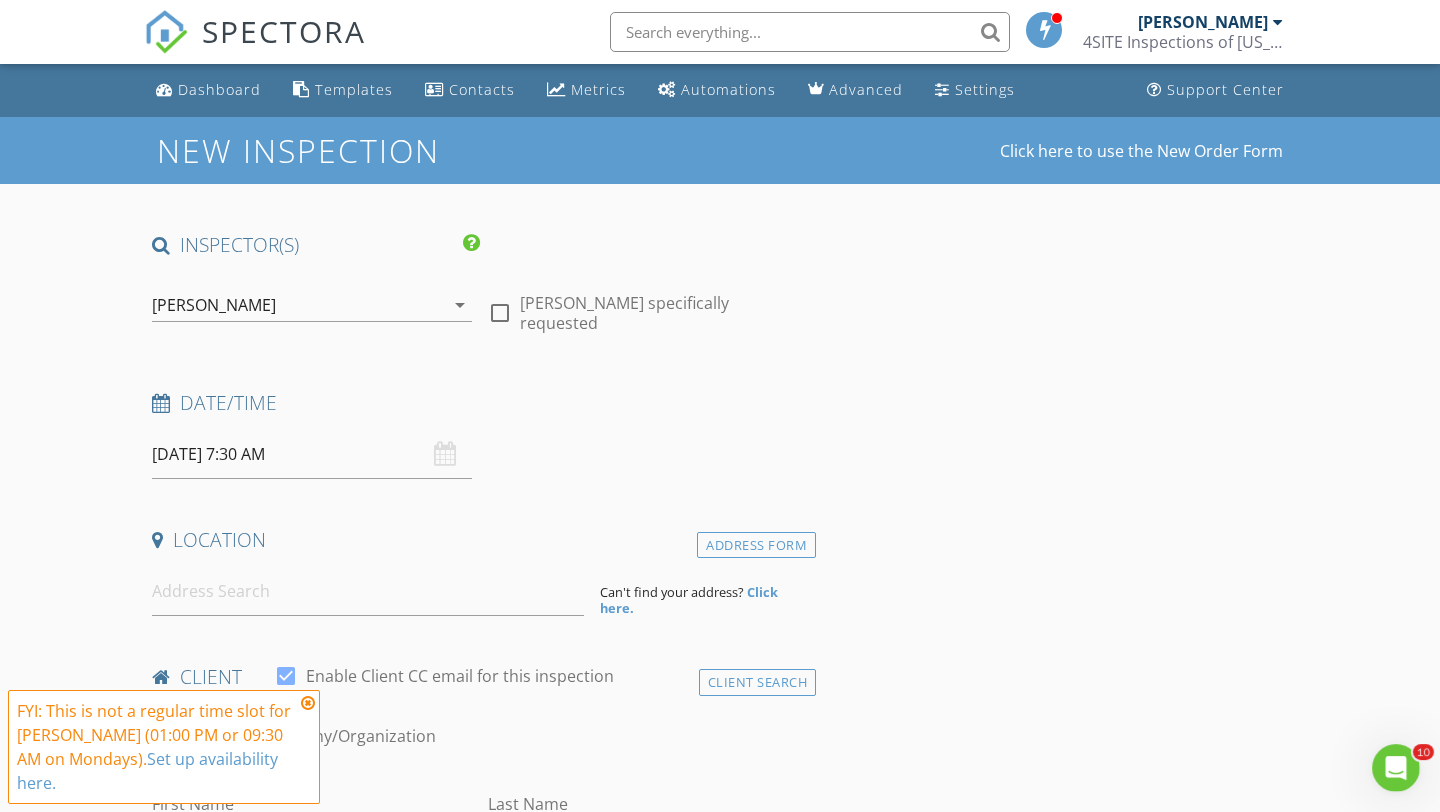 click on "07/28/2025 7:30 AM" at bounding box center (312, 454) 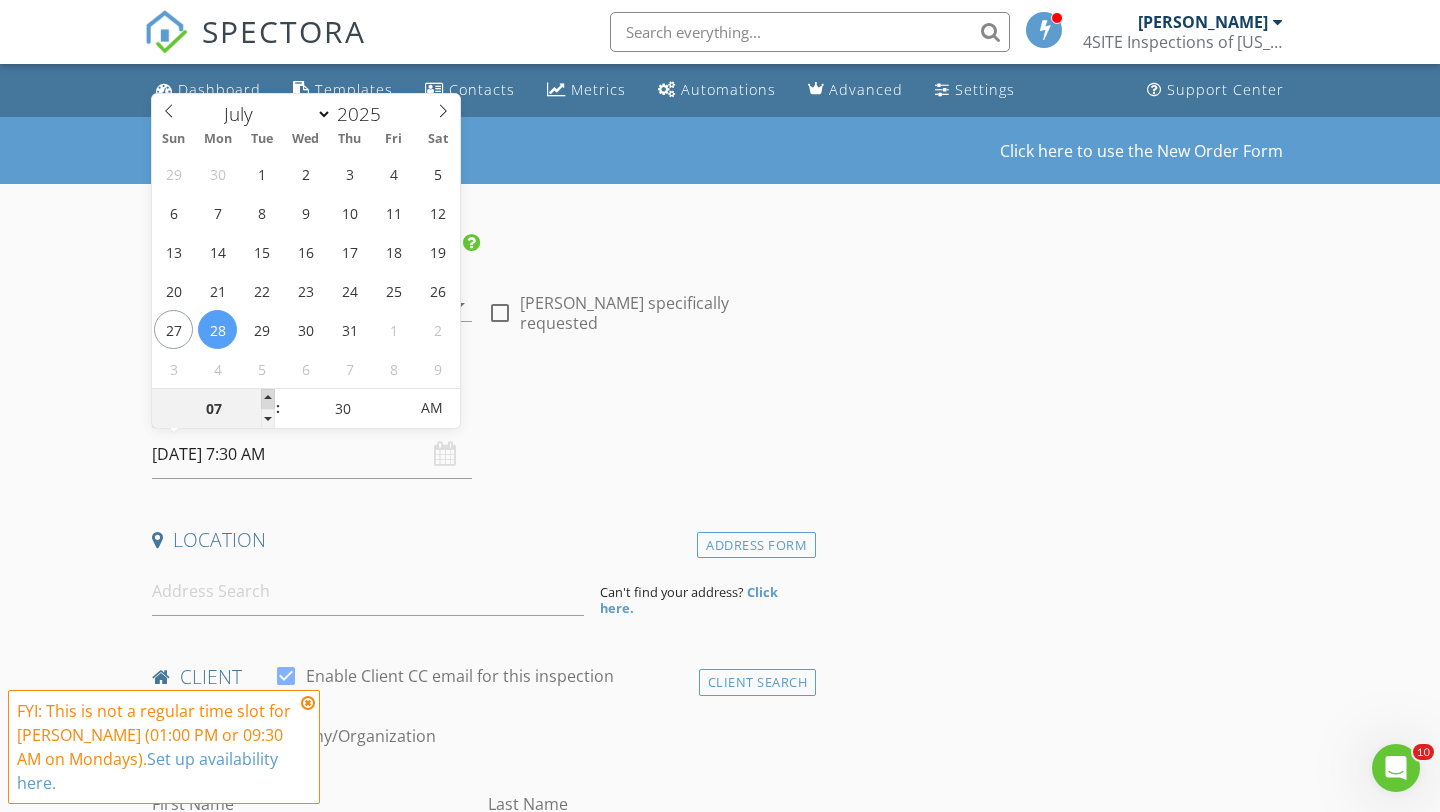 type on "08" 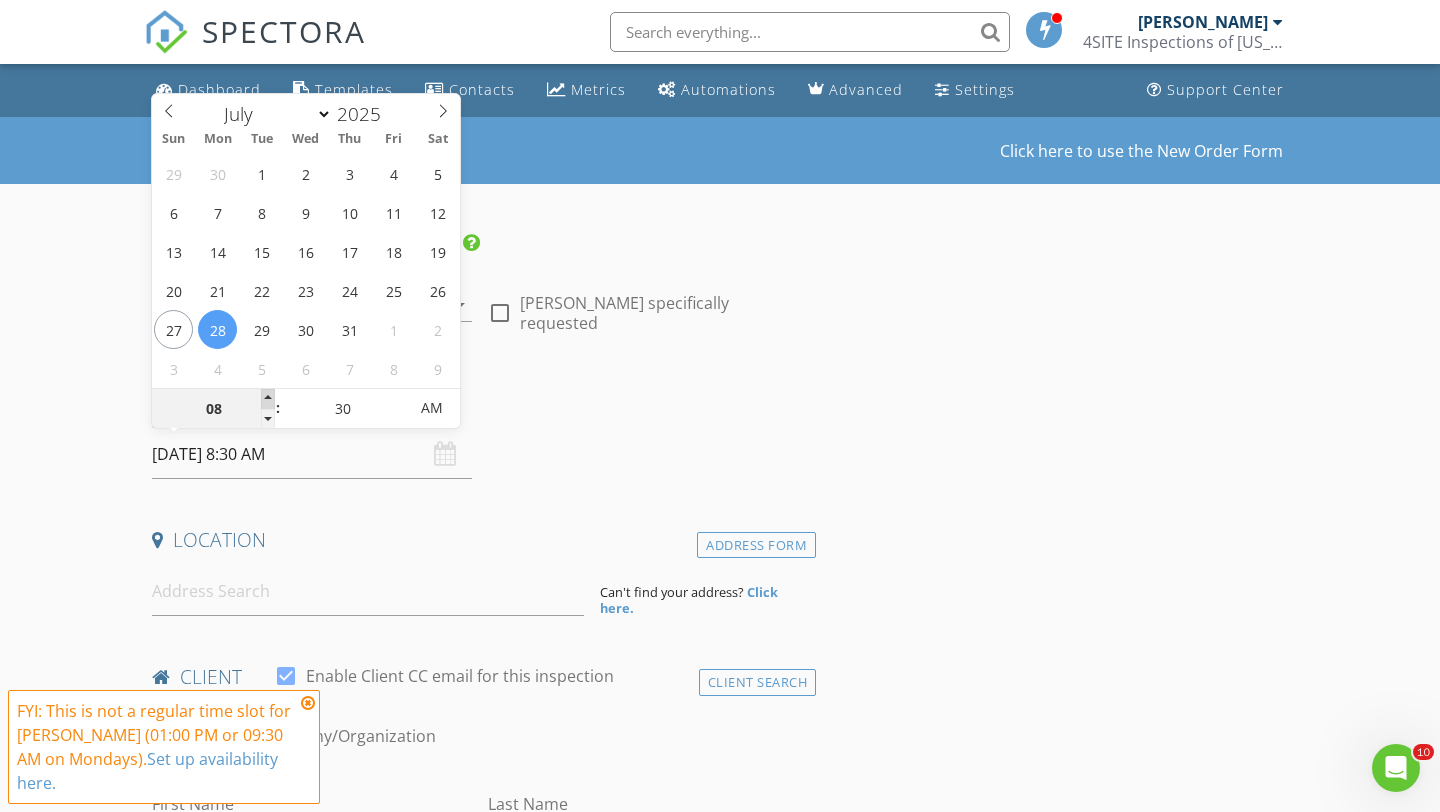 click at bounding box center [268, 399] 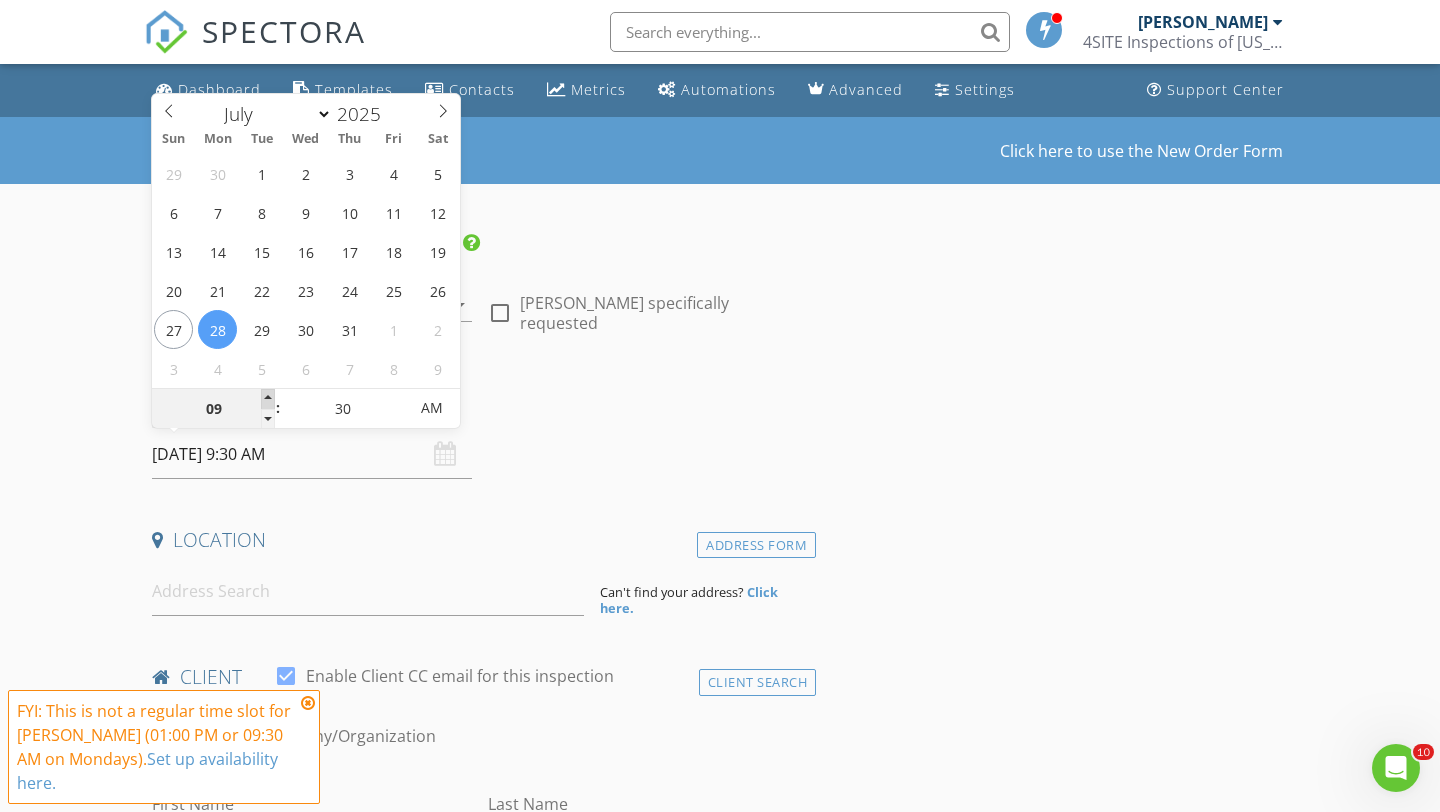click at bounding box center (268, 399) 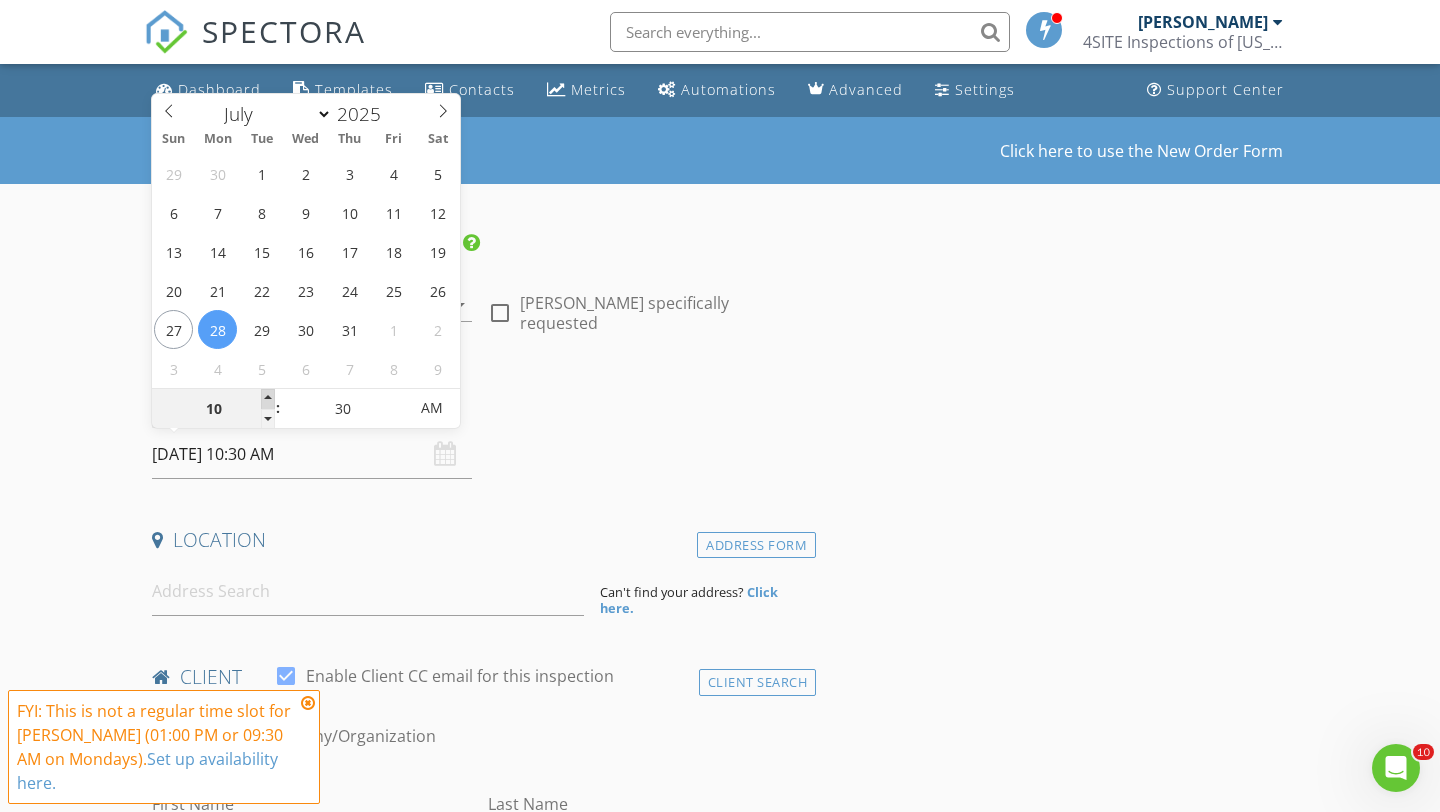 click at bounding box center (268, 399) 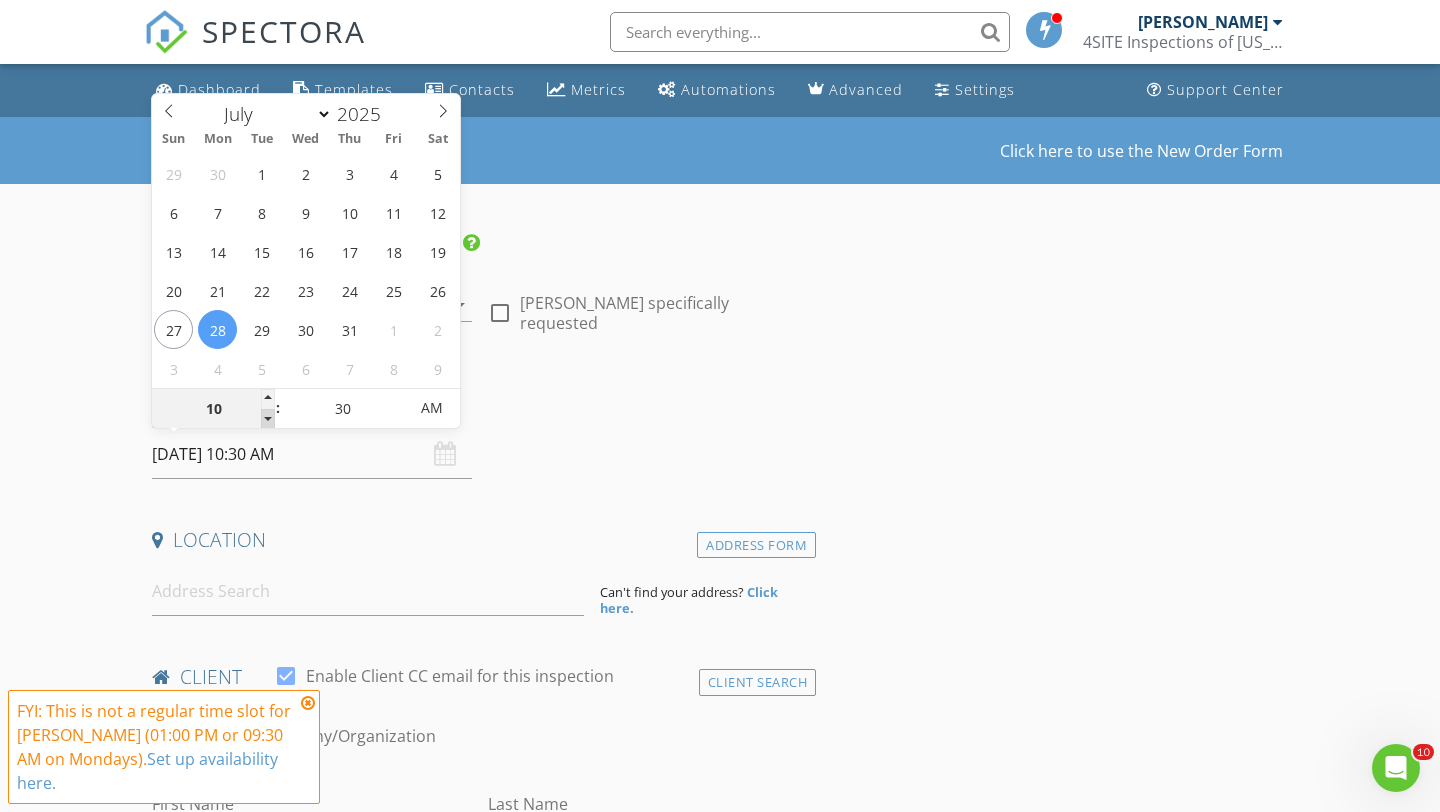 type on "09" 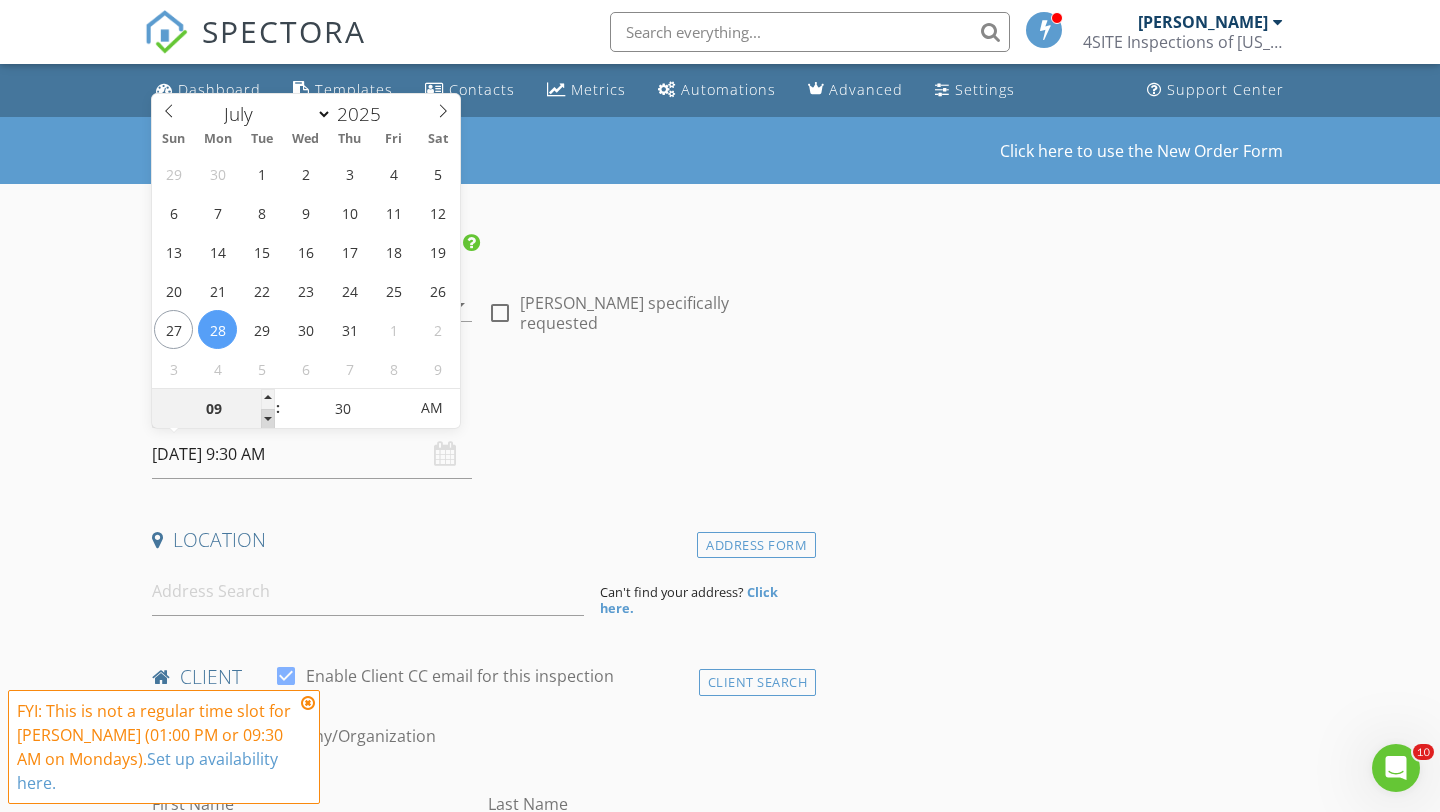 click at bounding box center (268, 419) 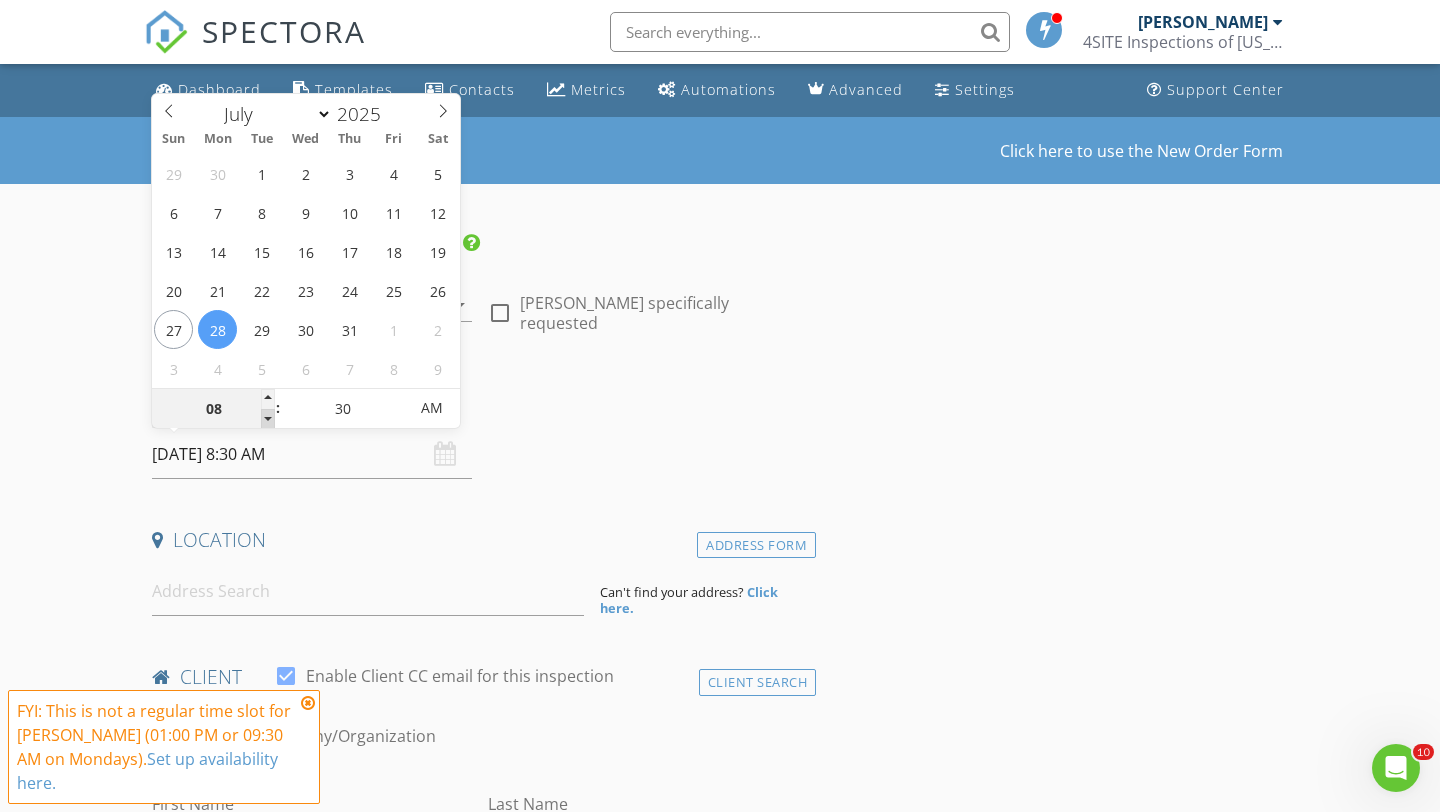 click at bounding box center (268, 419) 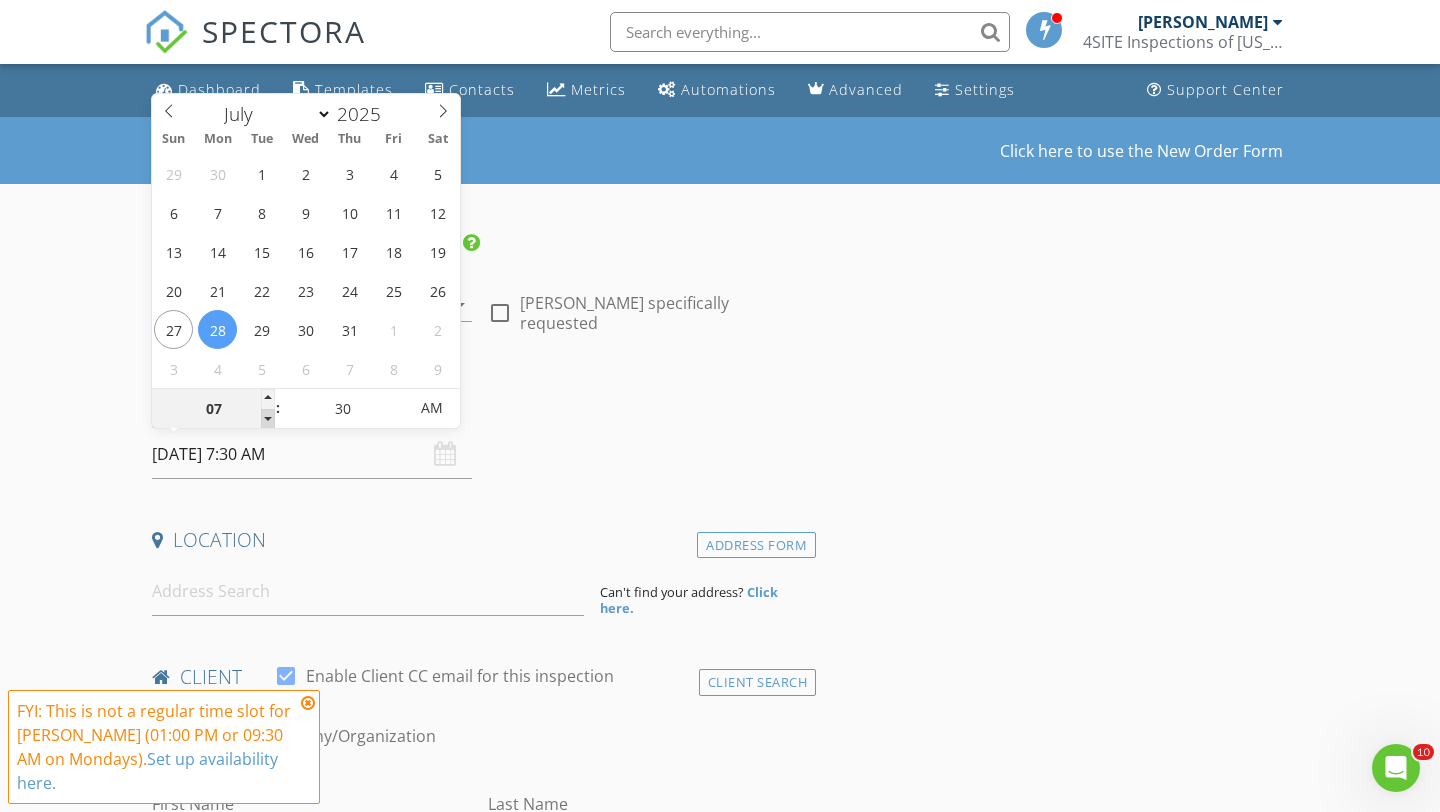 click at bounding box center (268, 419) 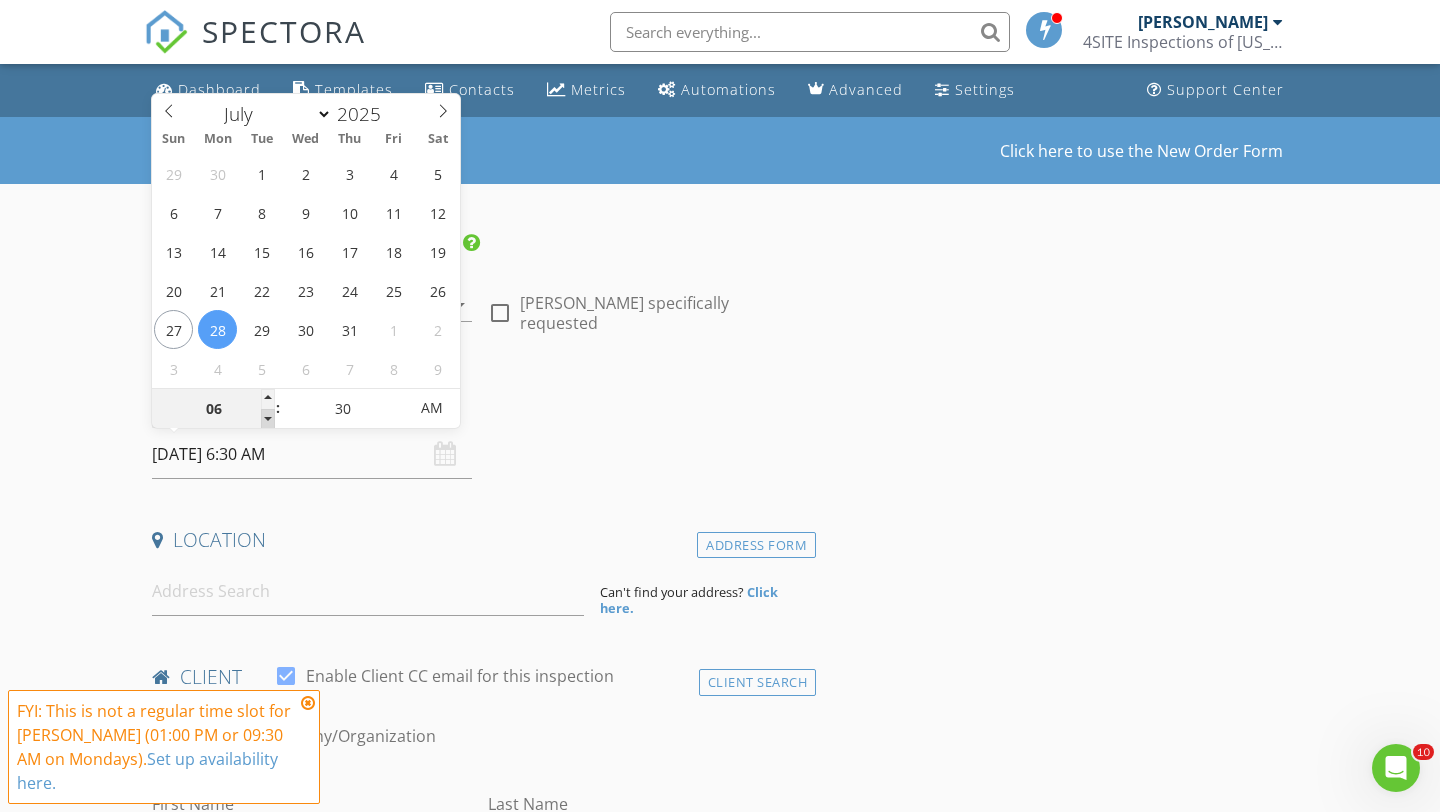 click at bounding box center [268, 419] 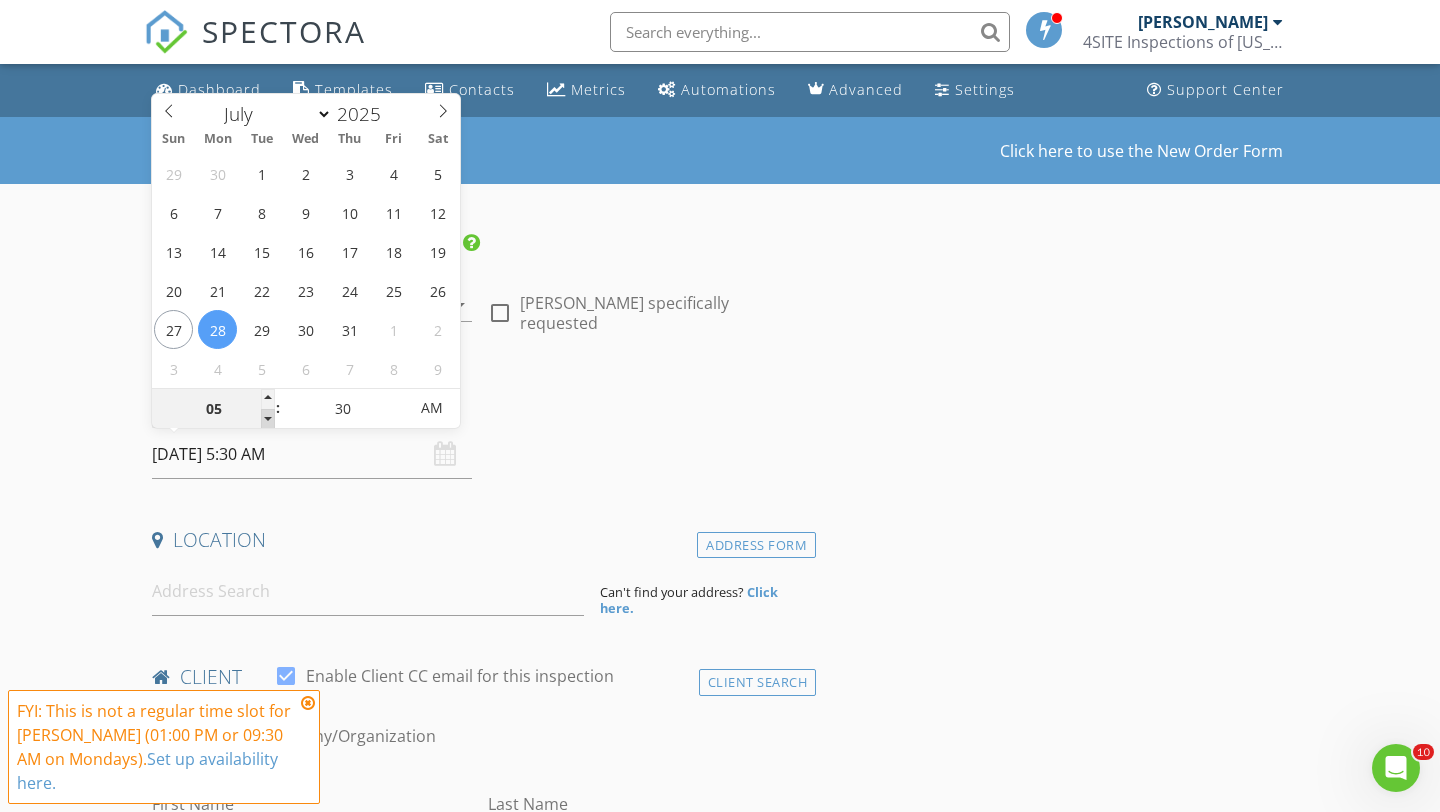 click at bounding box center (268, 419) 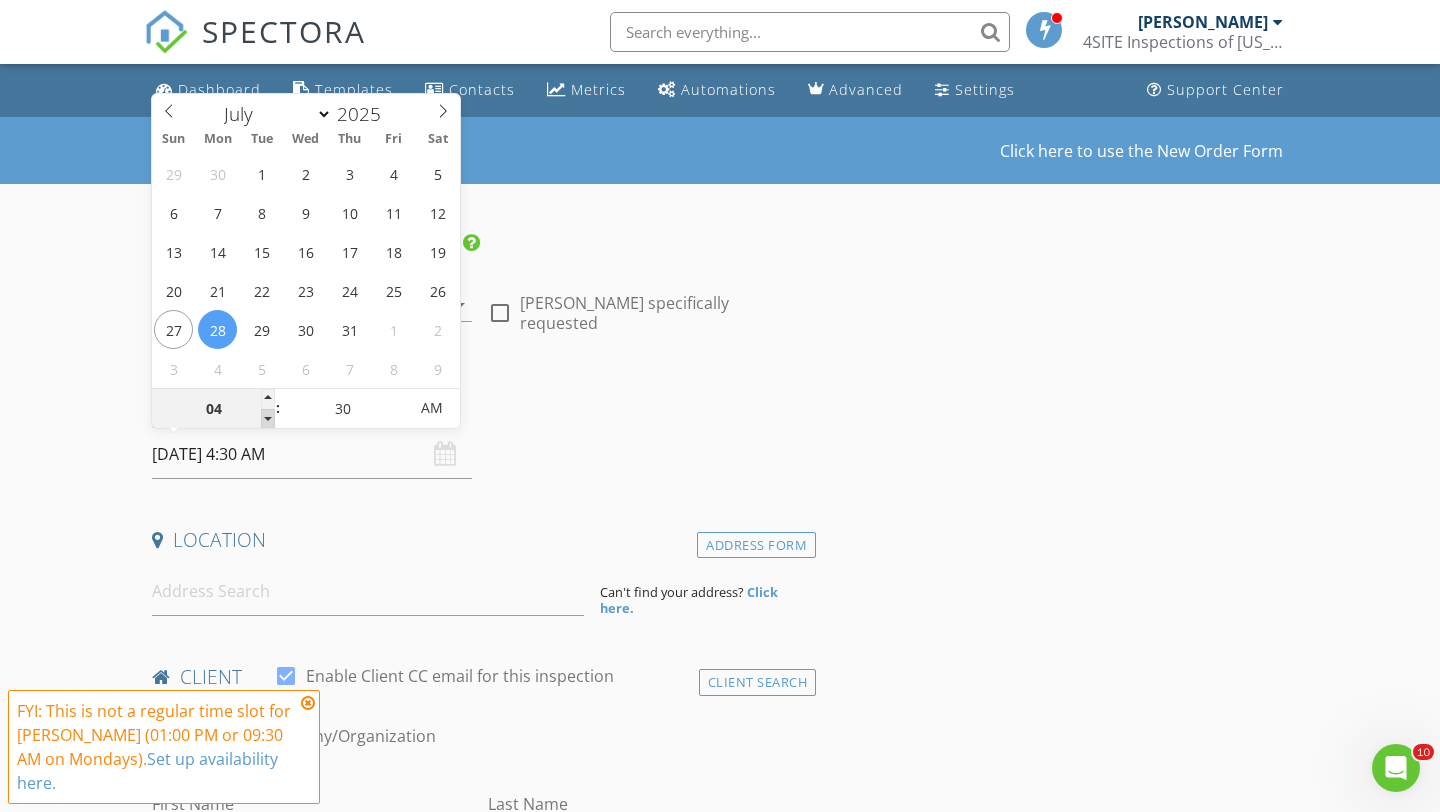 click at bounding box center [268, 419] 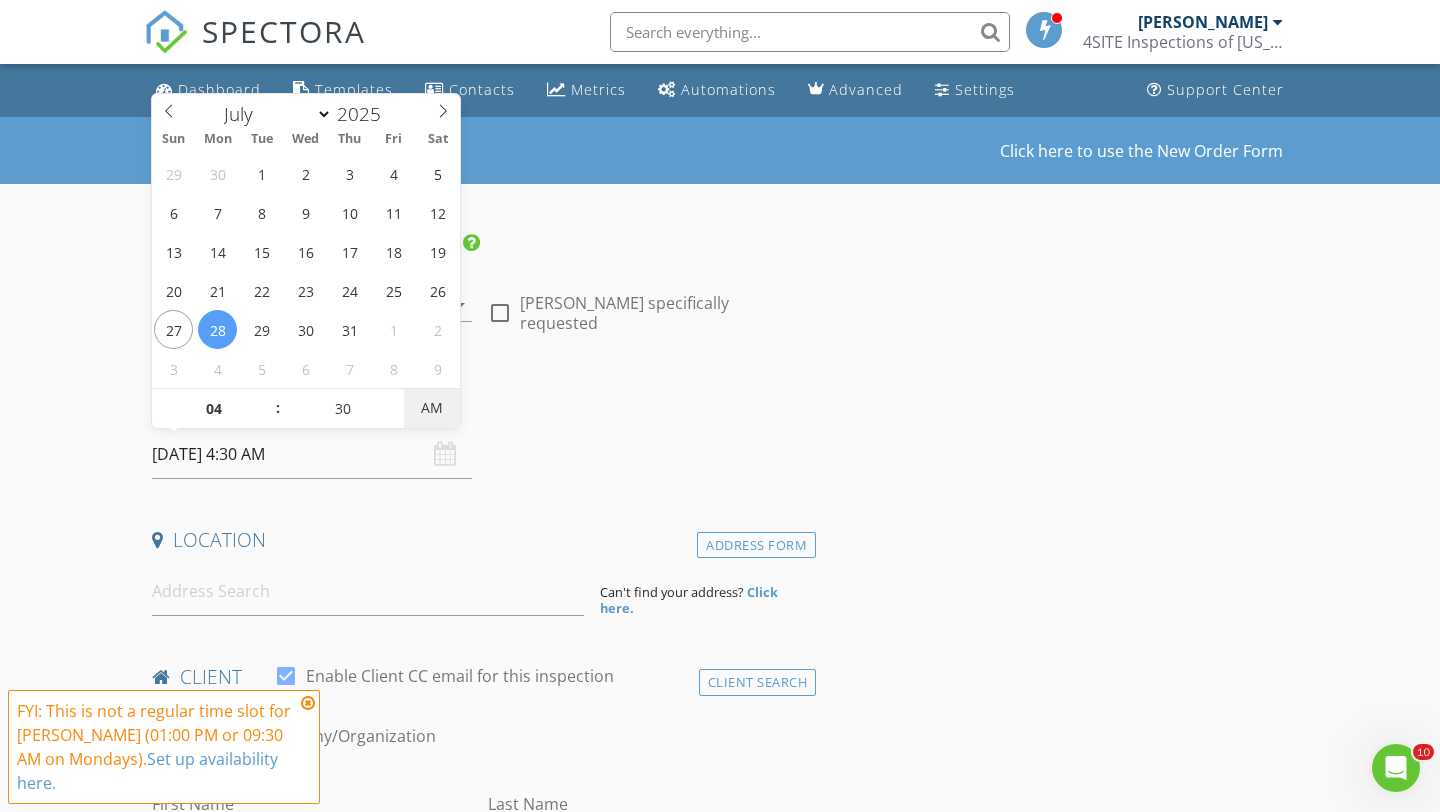 type on "[DATE] 4:30 PM" 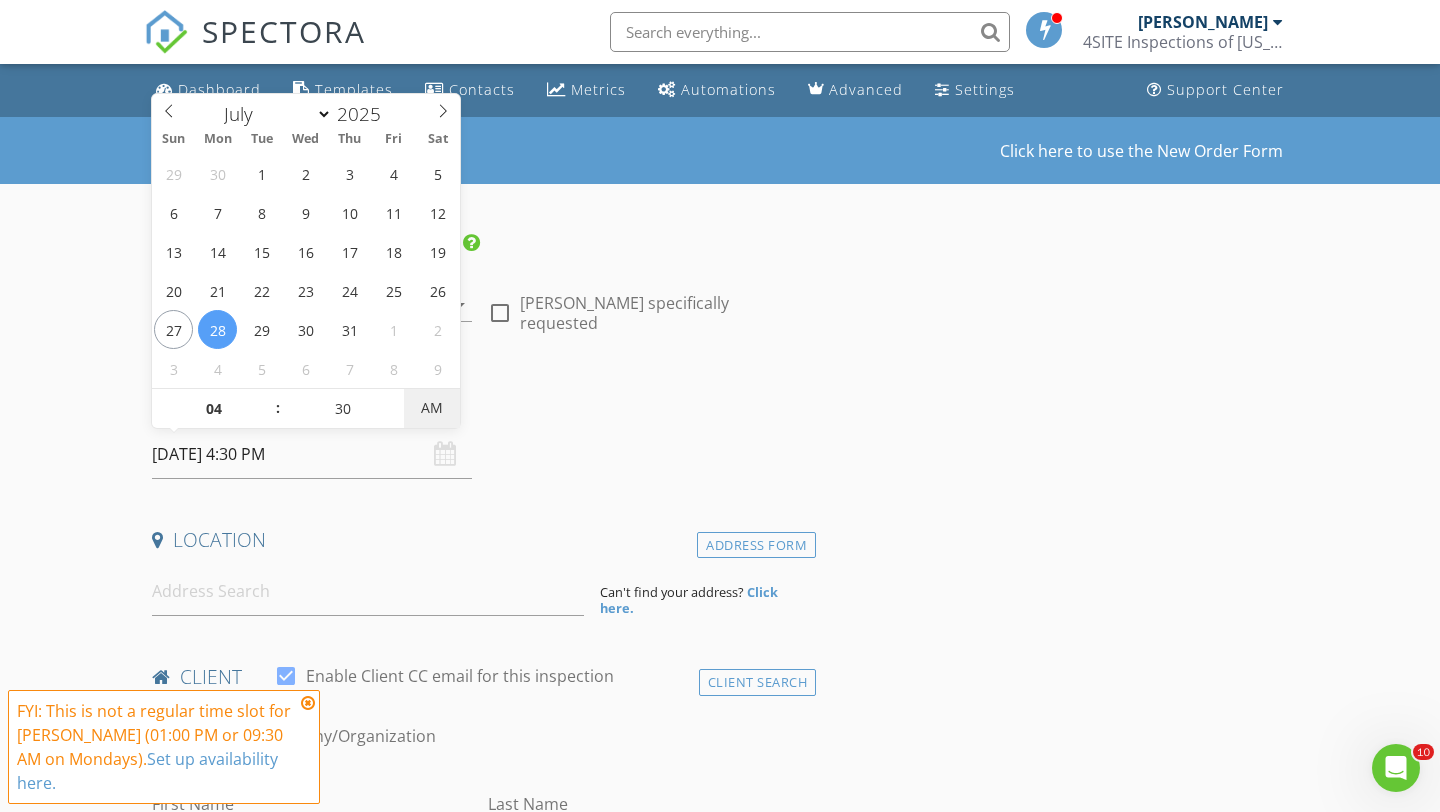 click on "AM" at bounding box center (431, 408) 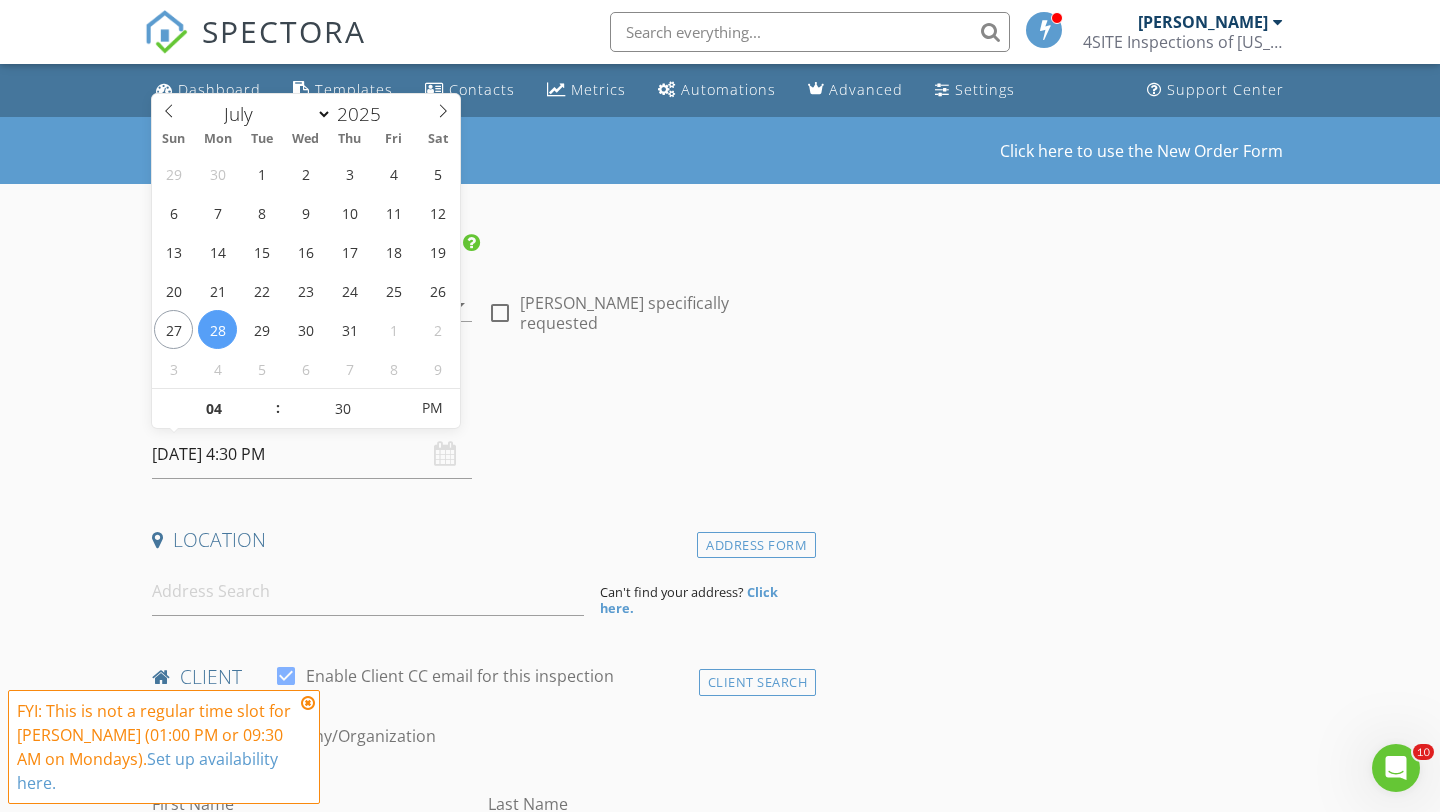 click on "Date/Time
07/28/2025 4:30 PM" at bounding box center (480, 434) 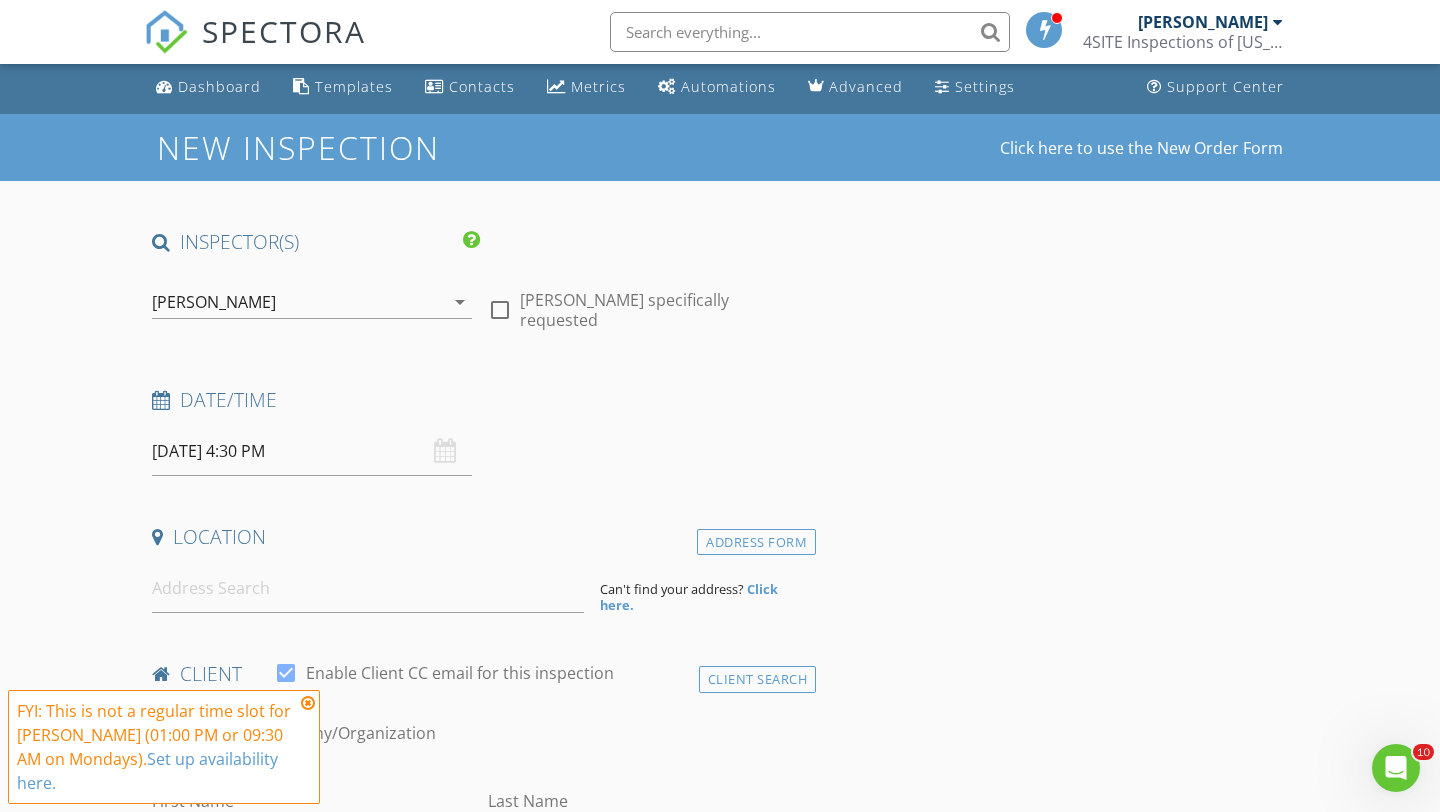 scroll, scrollTop: 8, scrollLeft: 0, axis: vertical 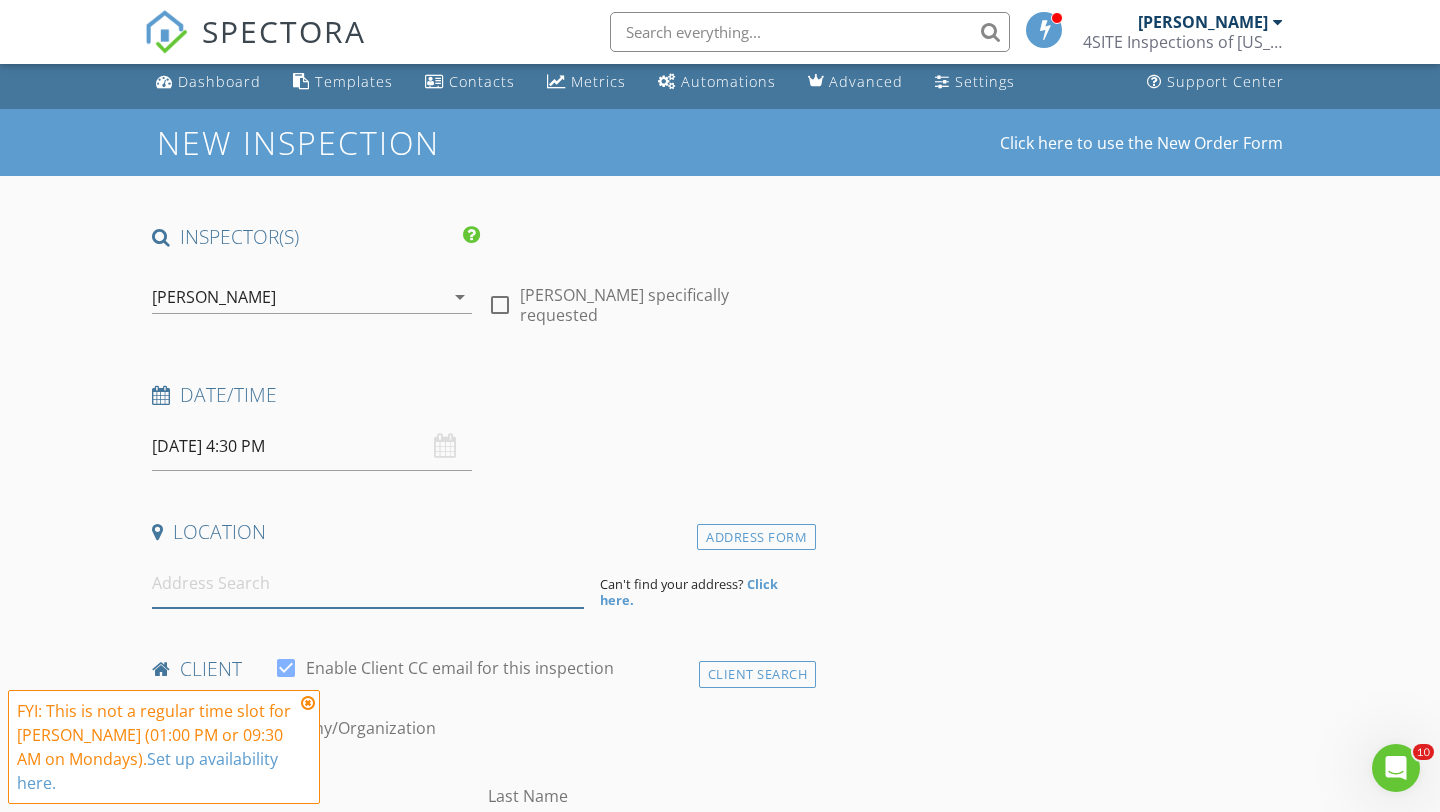 click at bounding box center (368, 583) 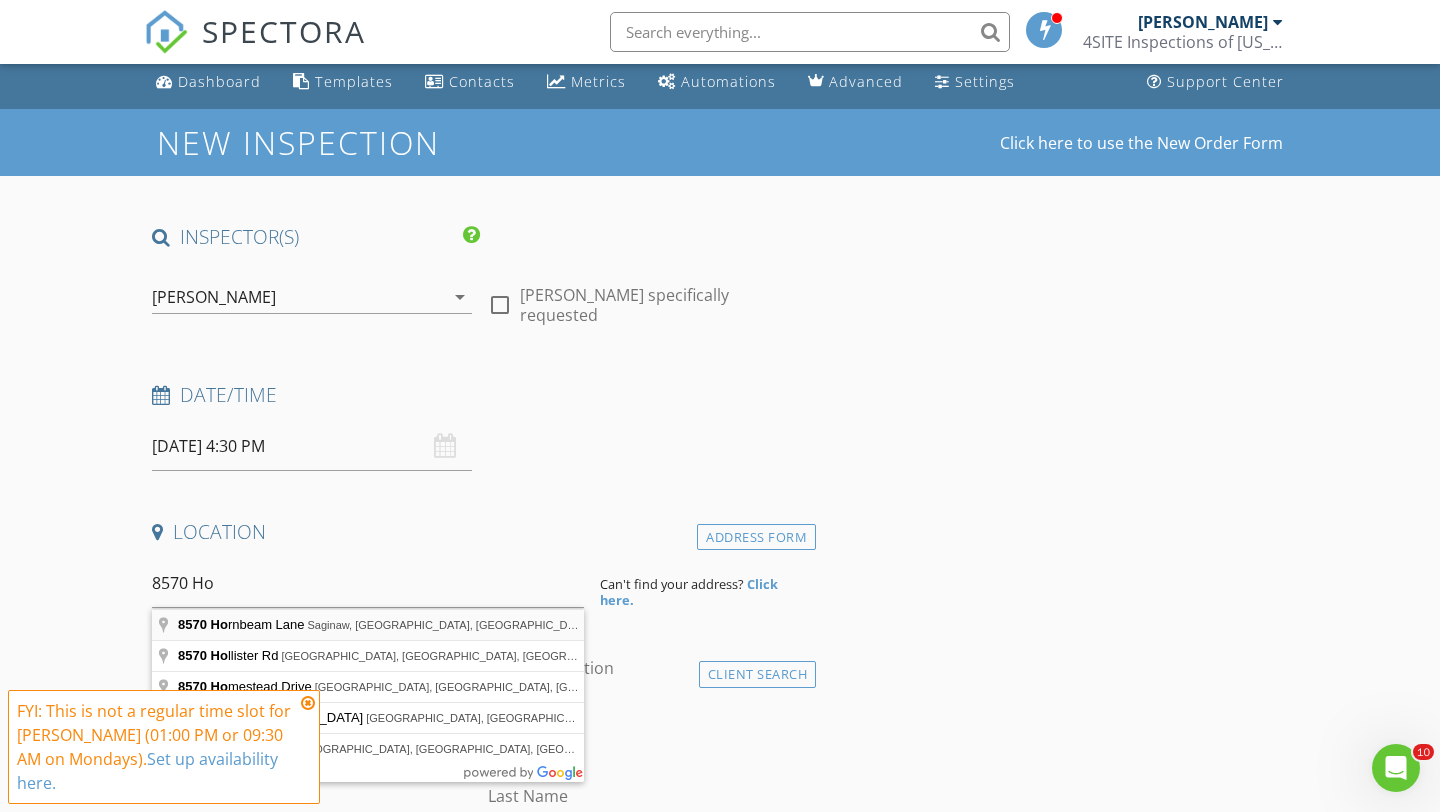 type on "8570 Hornbeam Lane, Saginaw, MI, USA" 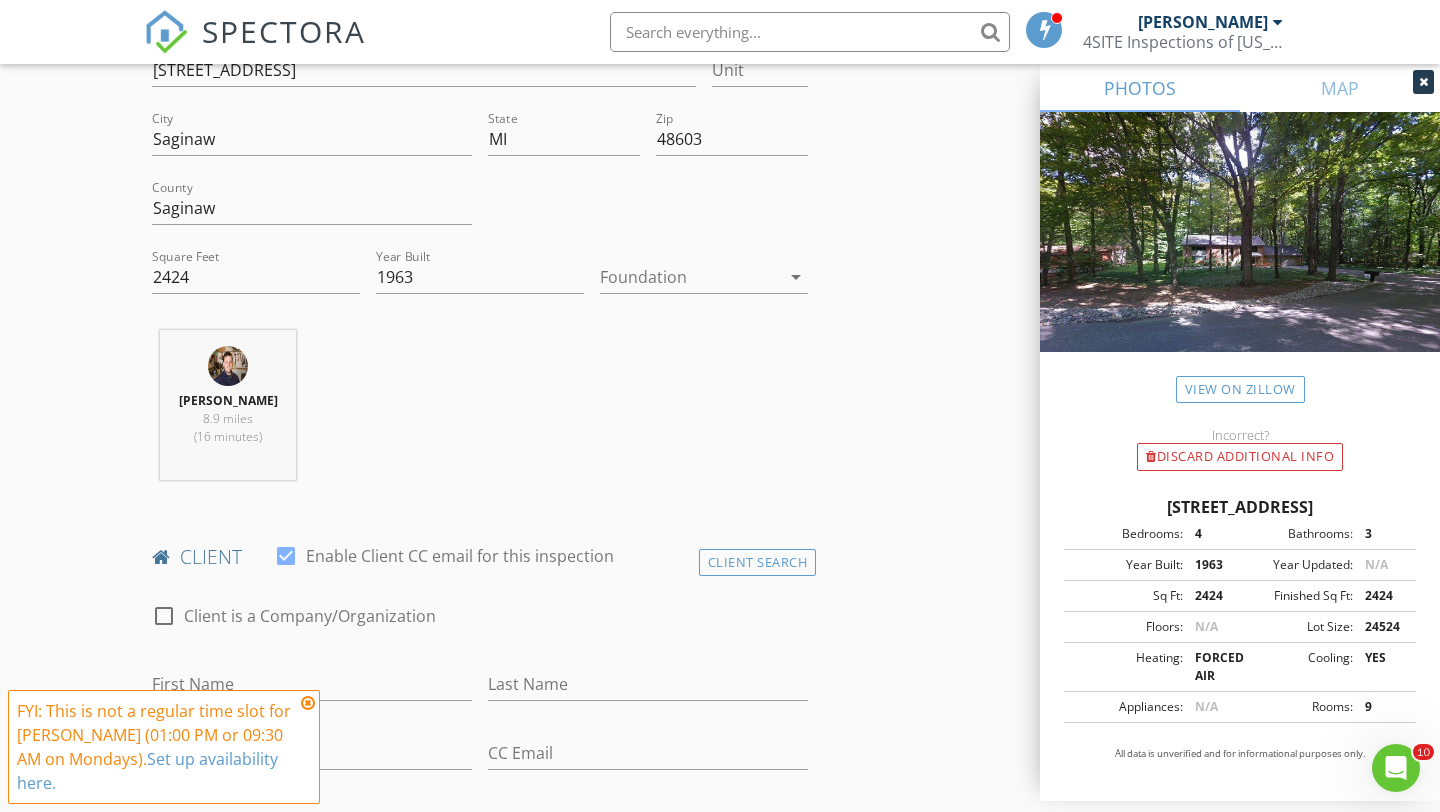 scroll, scrollTop: 756, scrollLeft: 0, axis: vertical 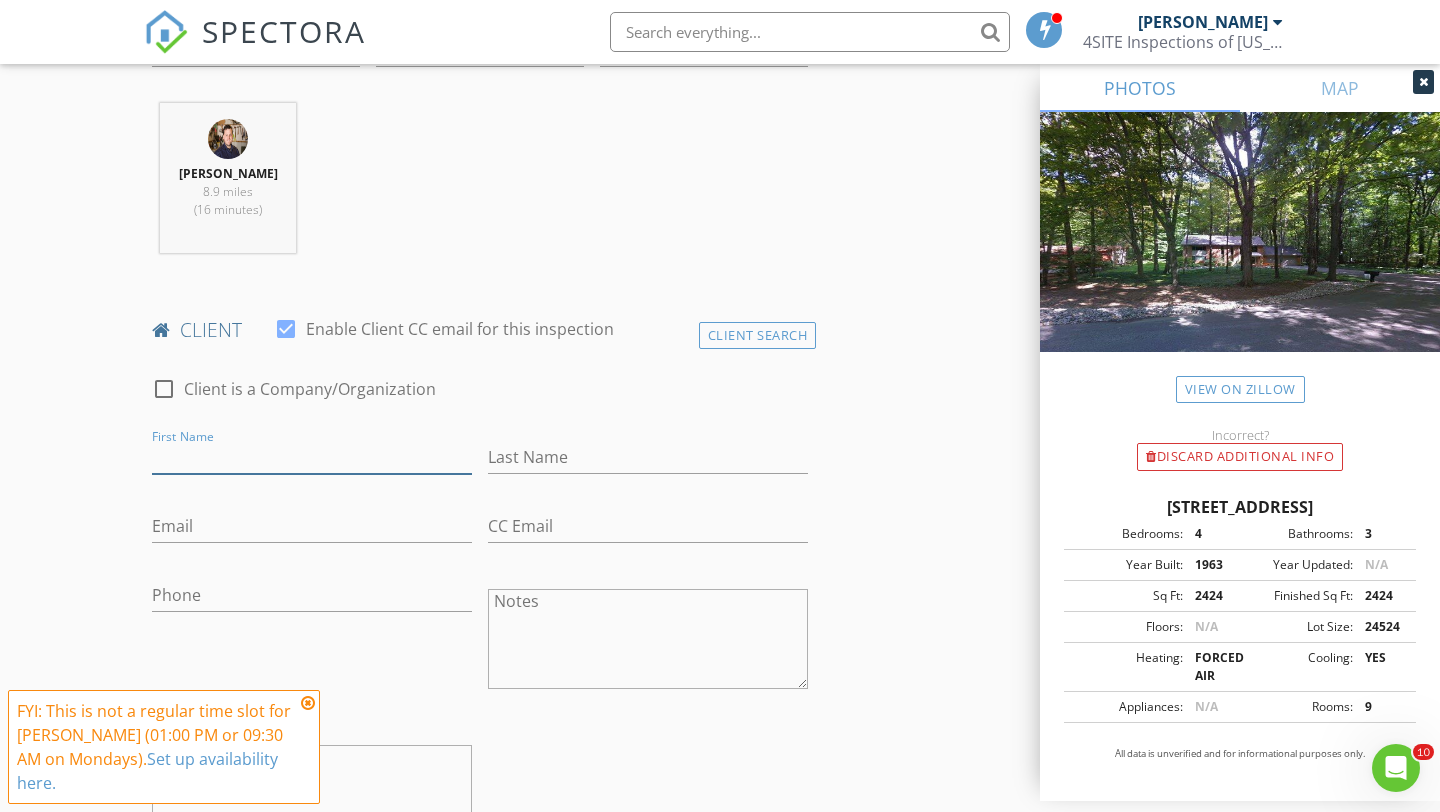 click on "First Name" at bounding box center [312, 457] 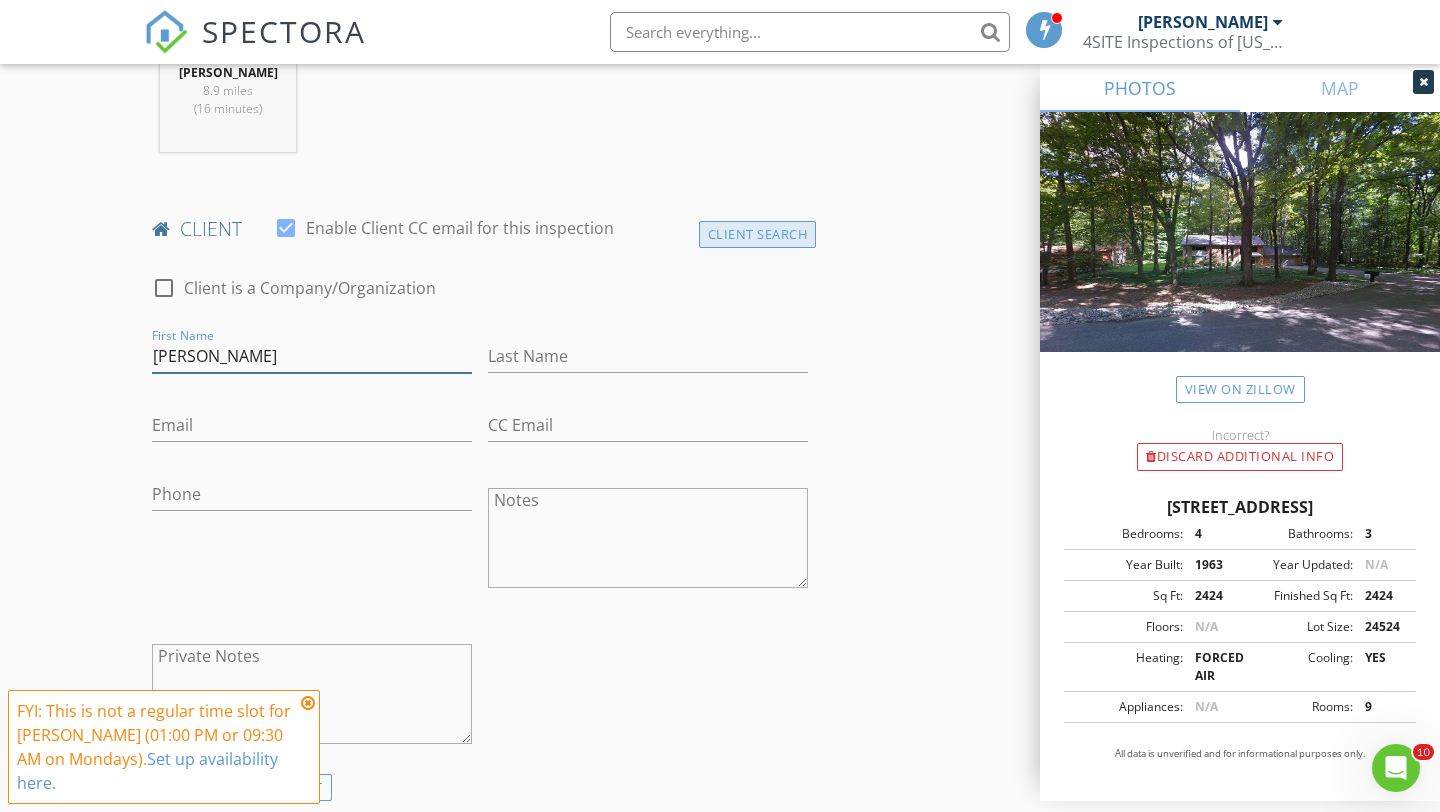 scroll, scrollTop: 846, scrollLeft: 0, axis: vertical 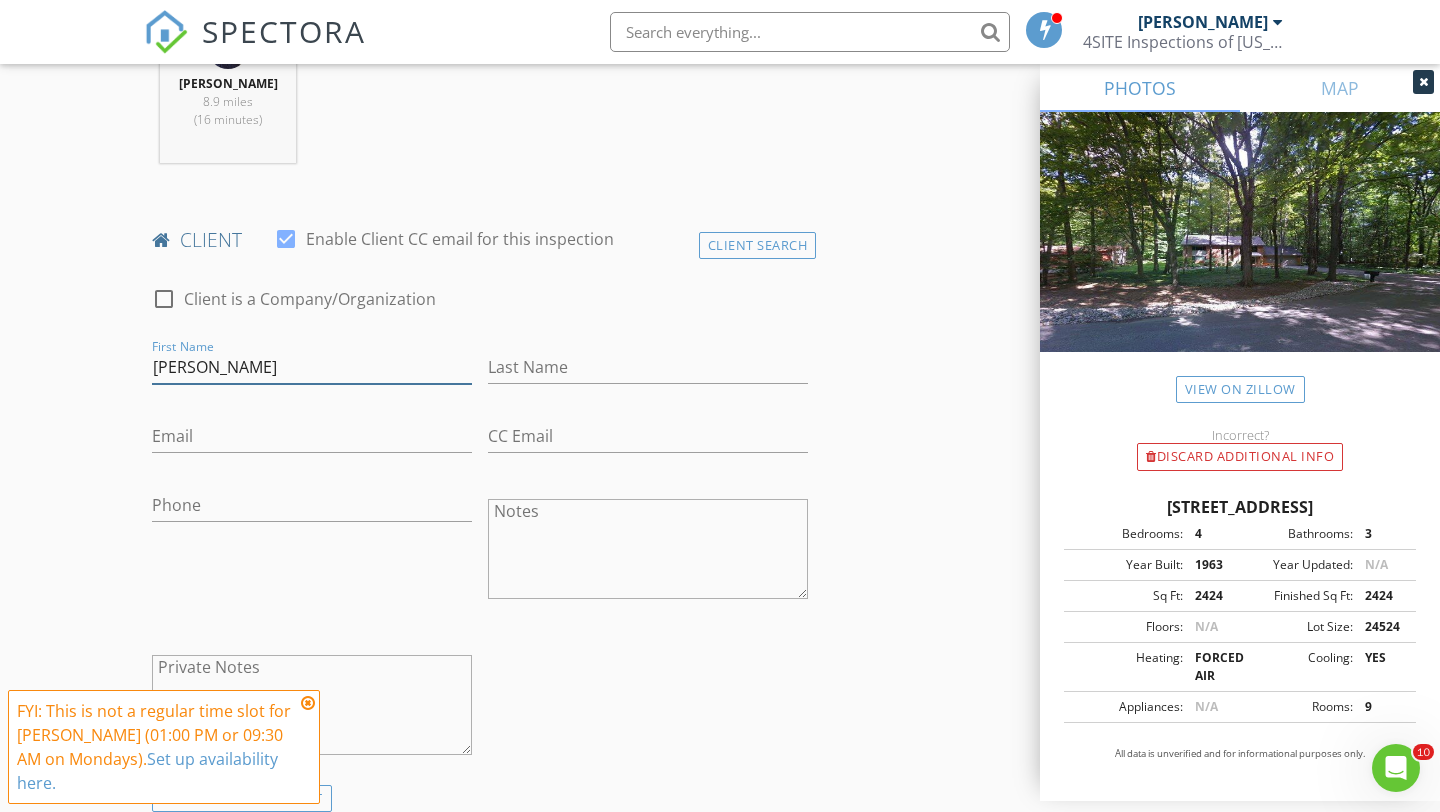 type on "Vanessa" 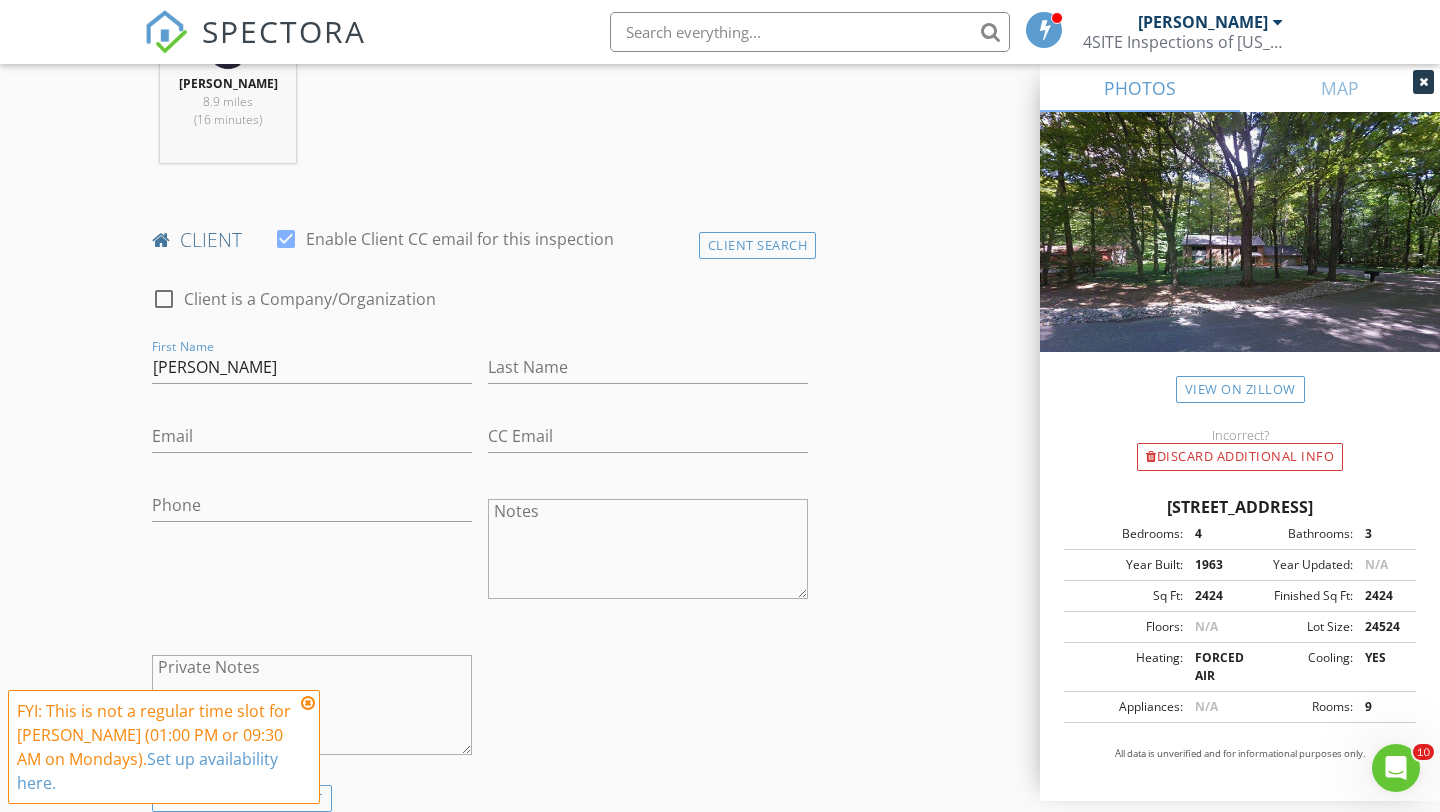 click on "client
check_box Enable Client CC email for this inspection" at bounding box center (480, 247) 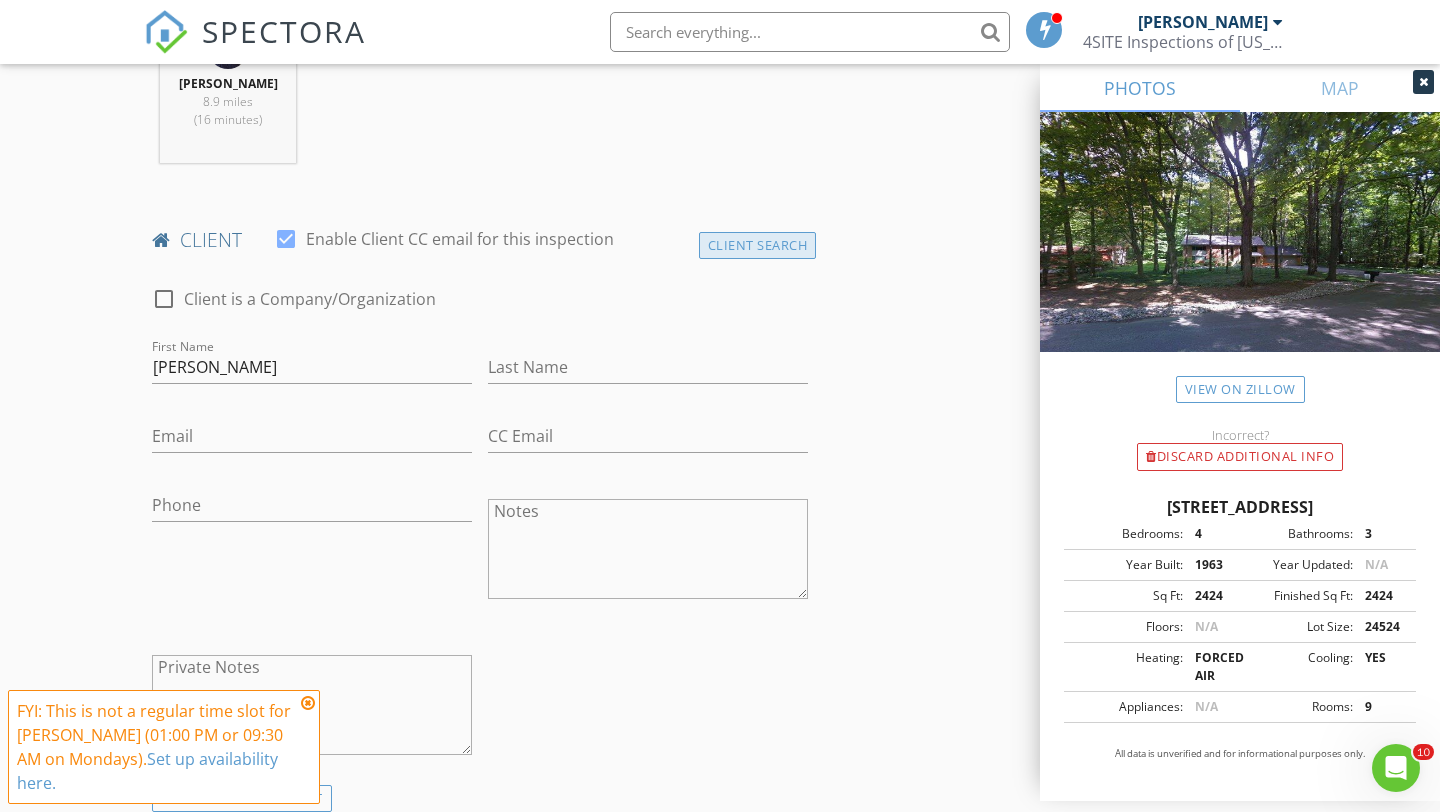 click on "Client Search" at bounding box center (758, 245) 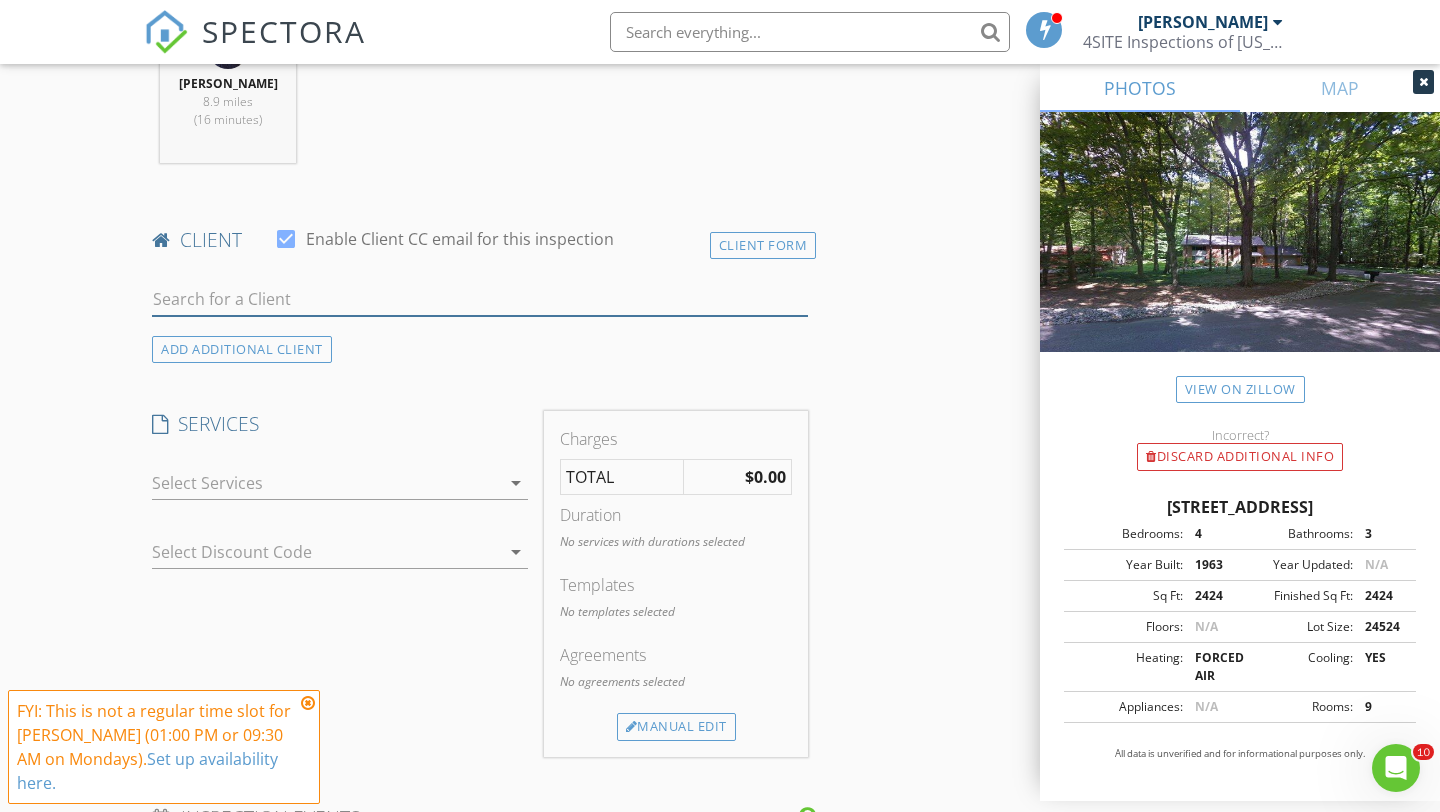 click at bounding box center (480, 299) 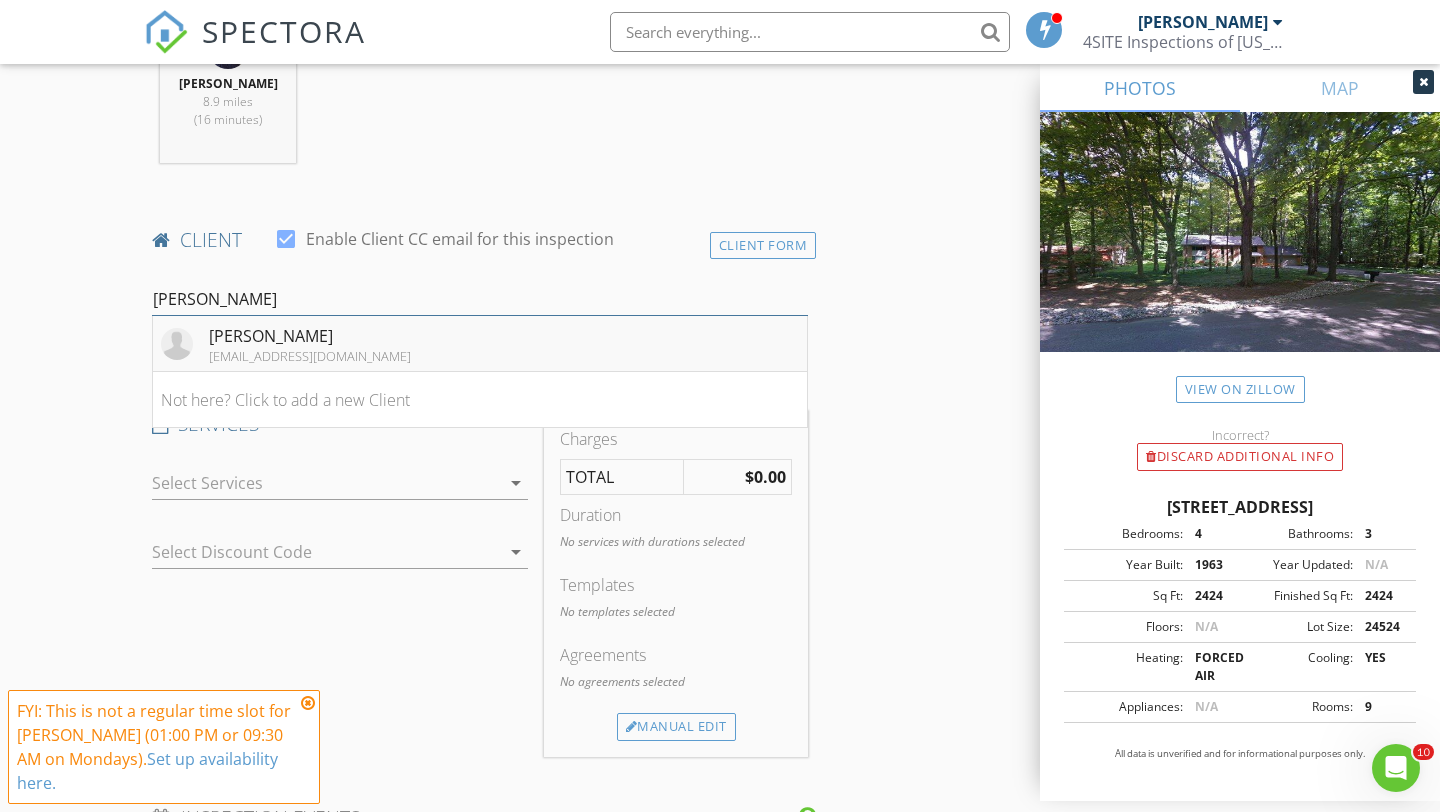 type on "[PERSON_NAME]" 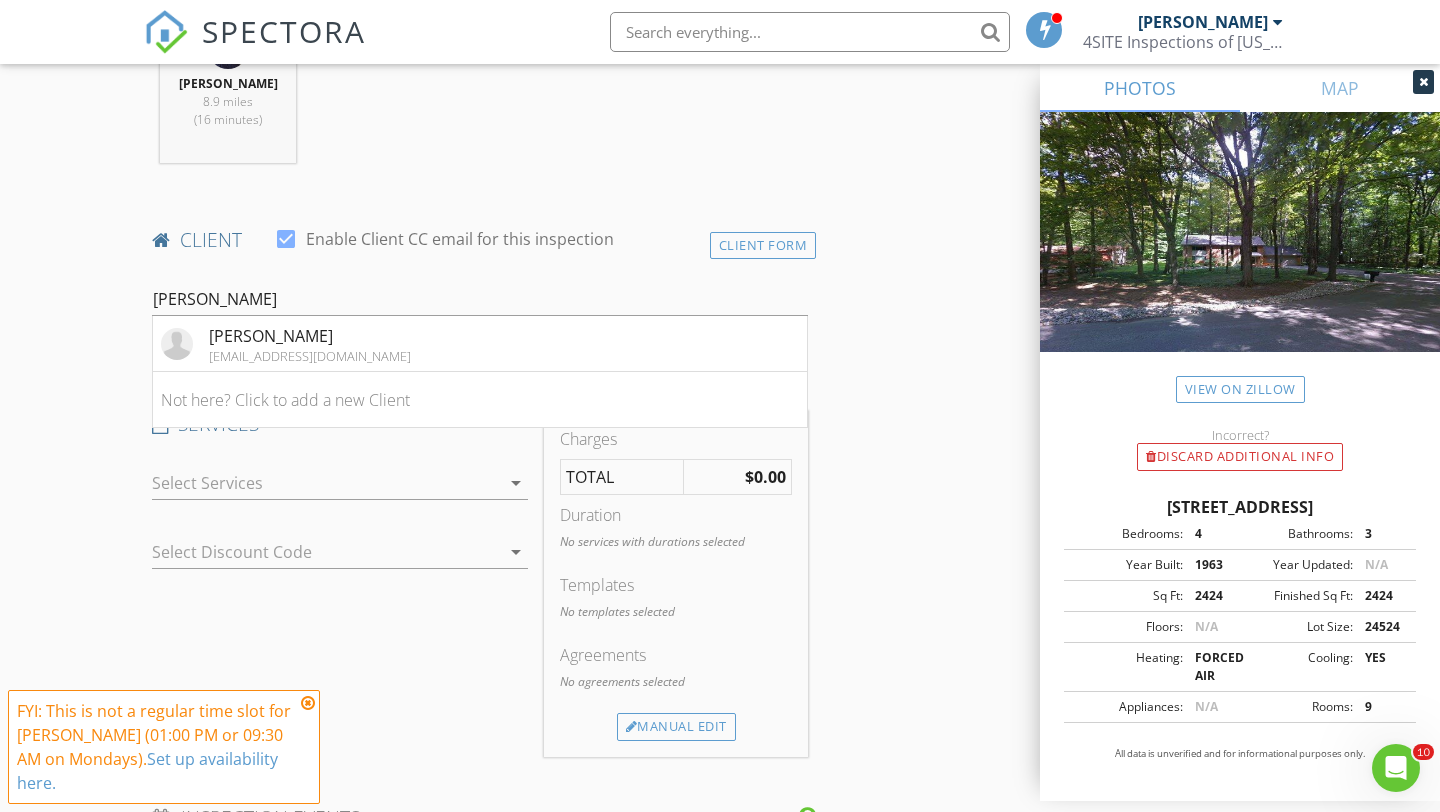 click on "[EMAIL_ADDRESS][DOMAIN_NAME]" at bounding box center (310, 356) 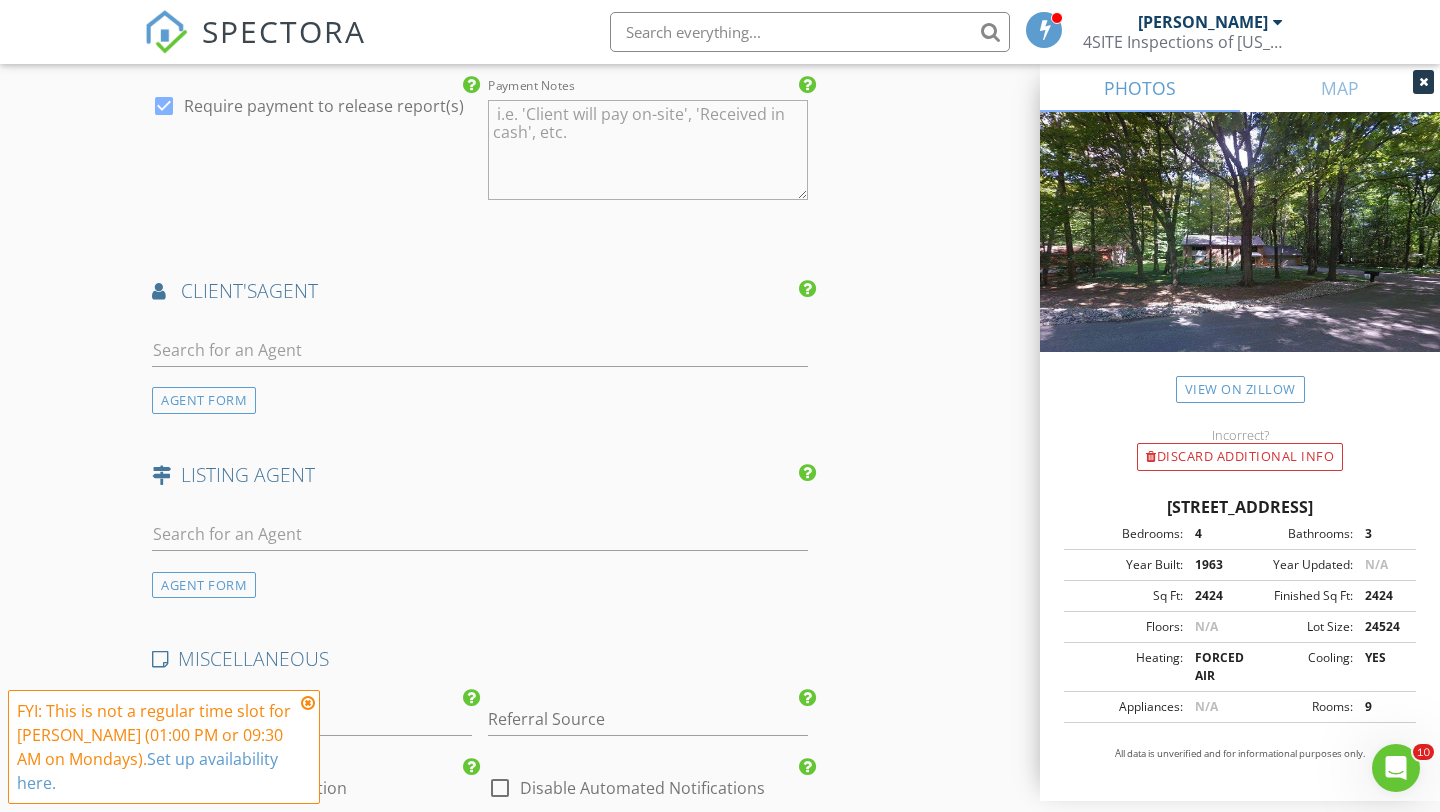 scroll, scrollTop: 2217, scrollLeft: 0, axis: vertical 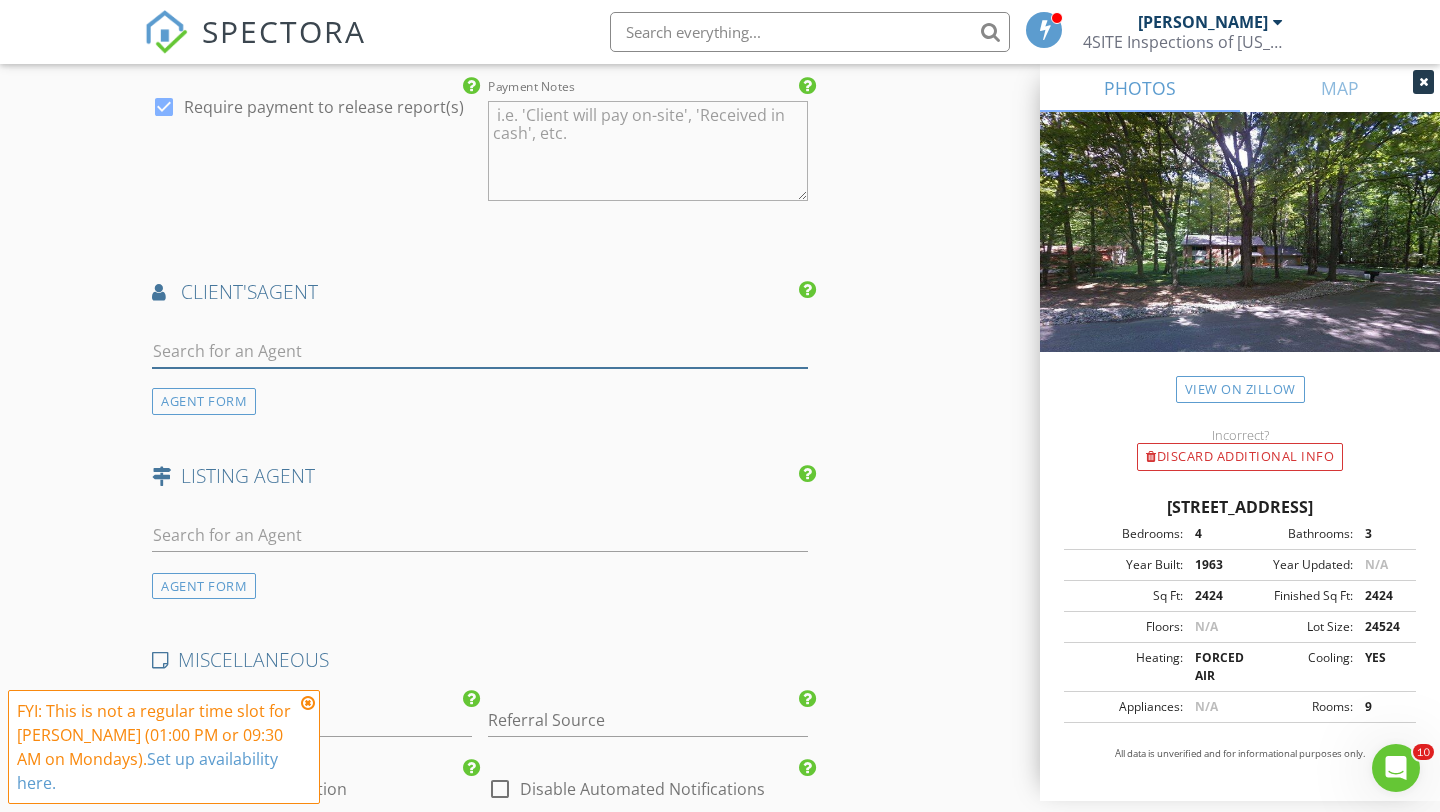 click at bounding box center [480, 351] 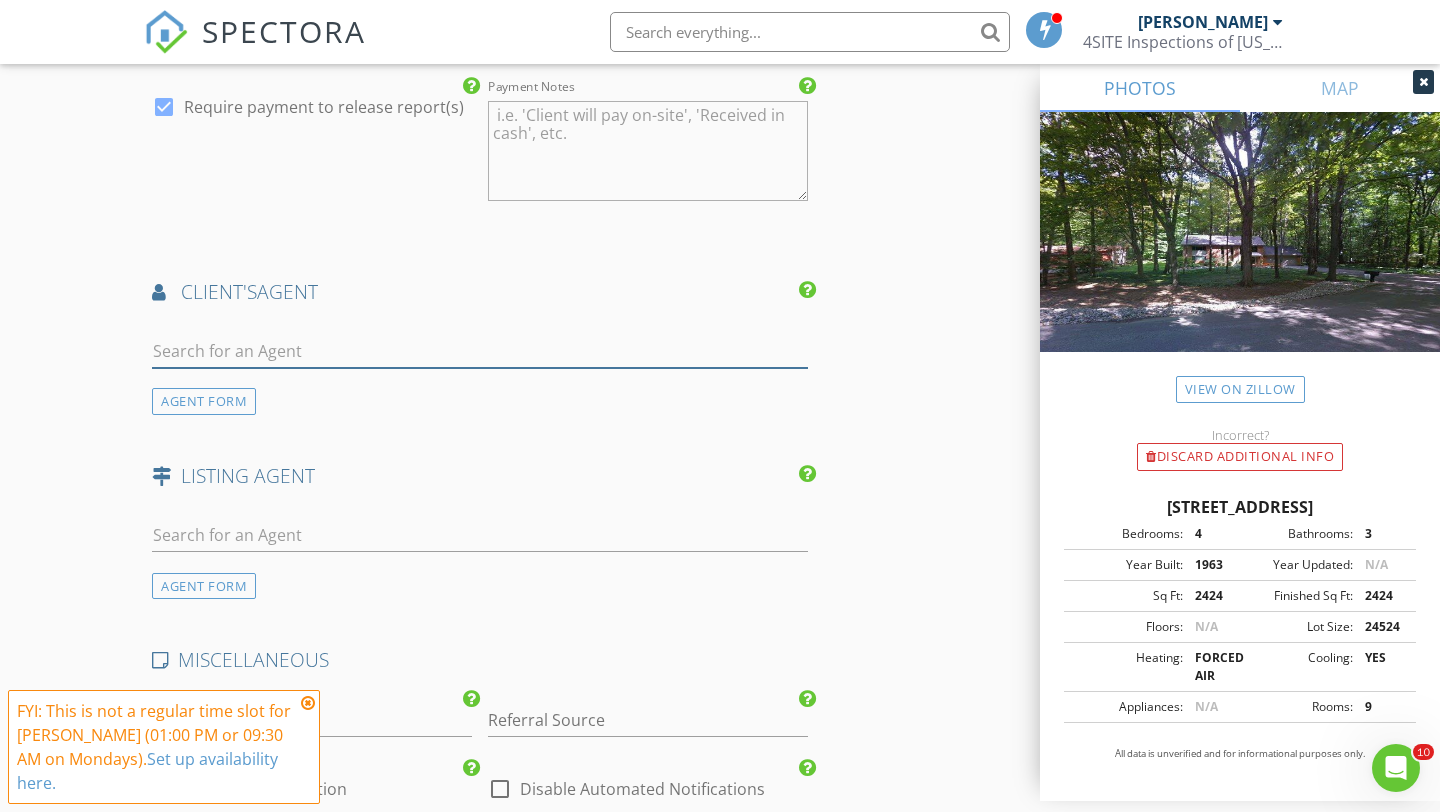 click at bounding box center [480, 351] 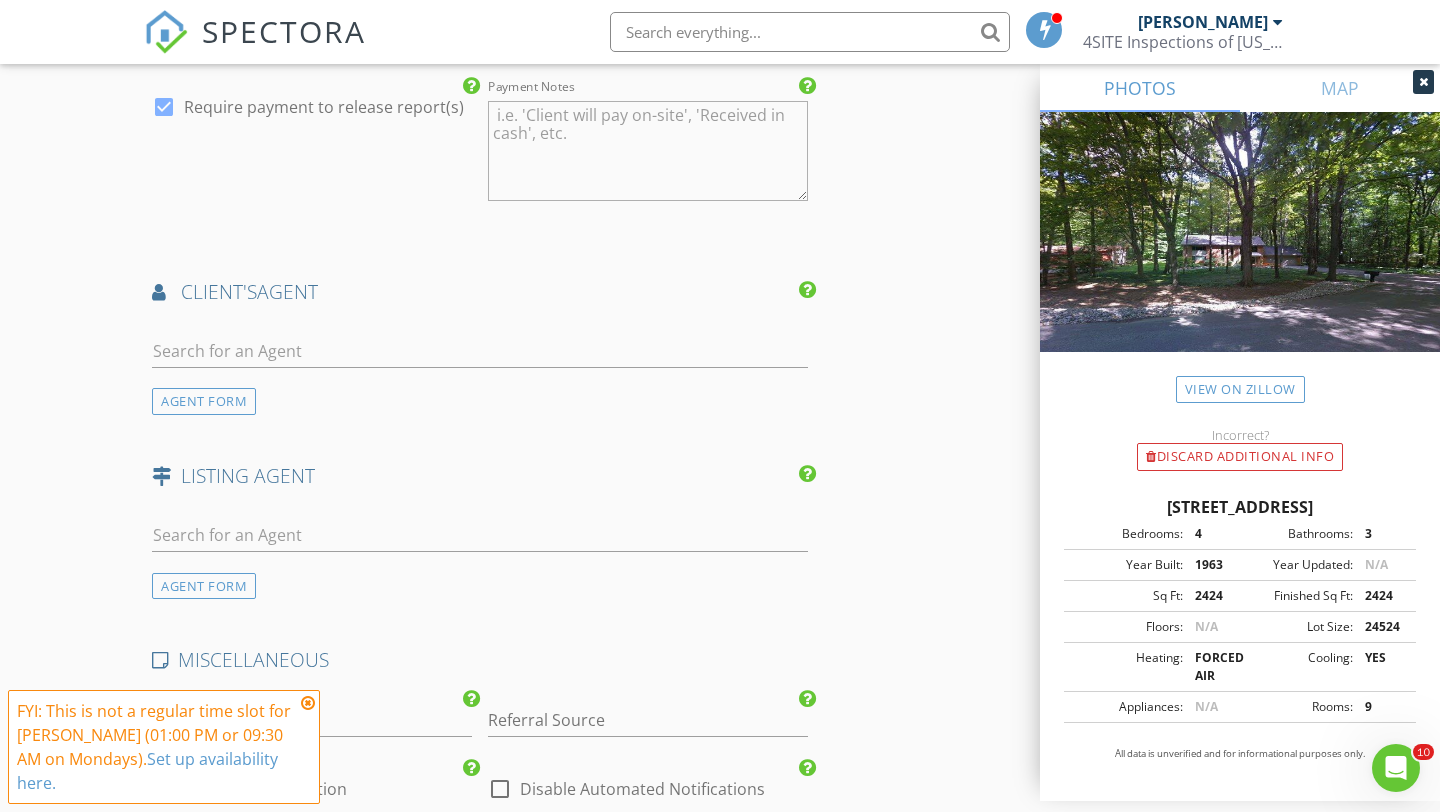 click at bounding box center [810, 32] 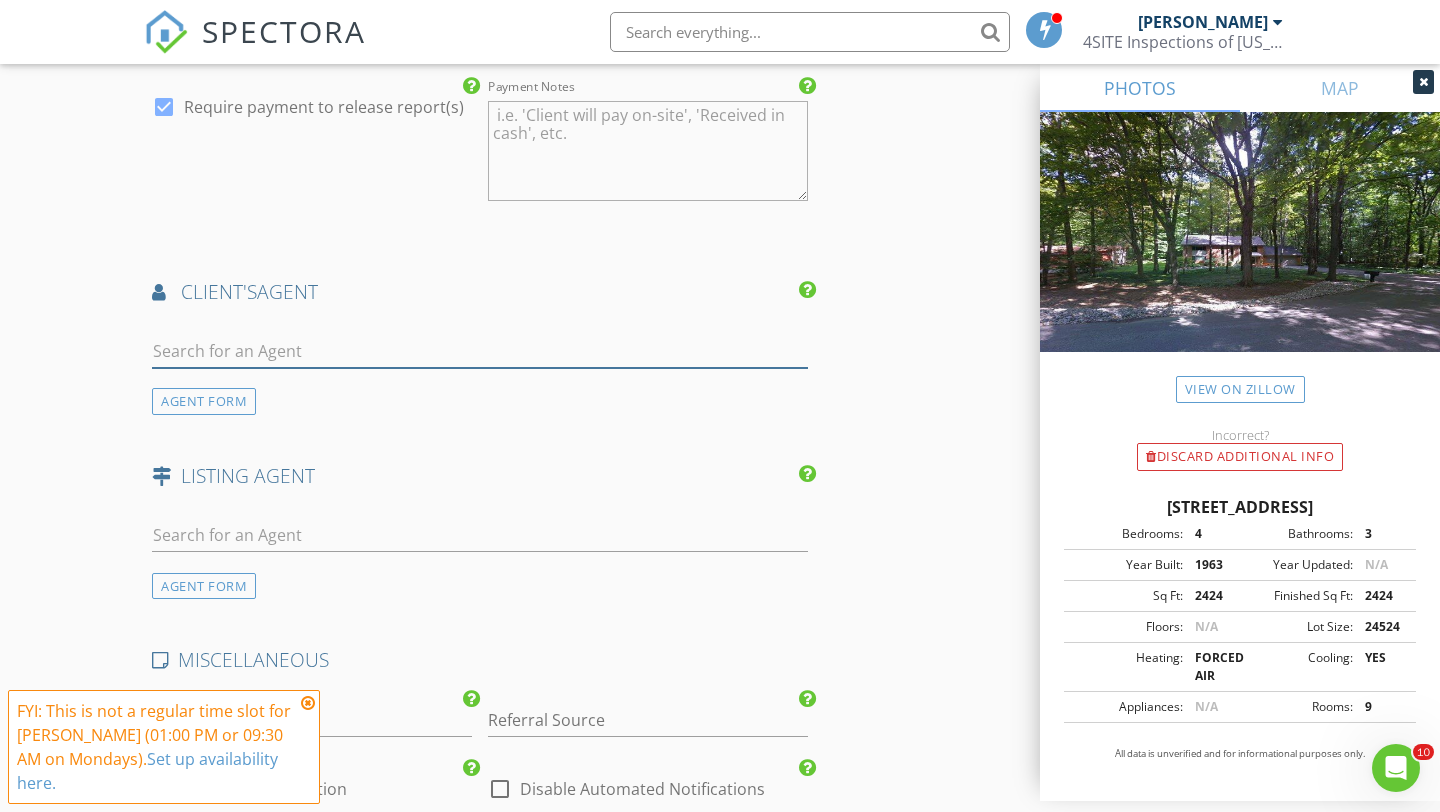 click at bounding box center [480, 351] 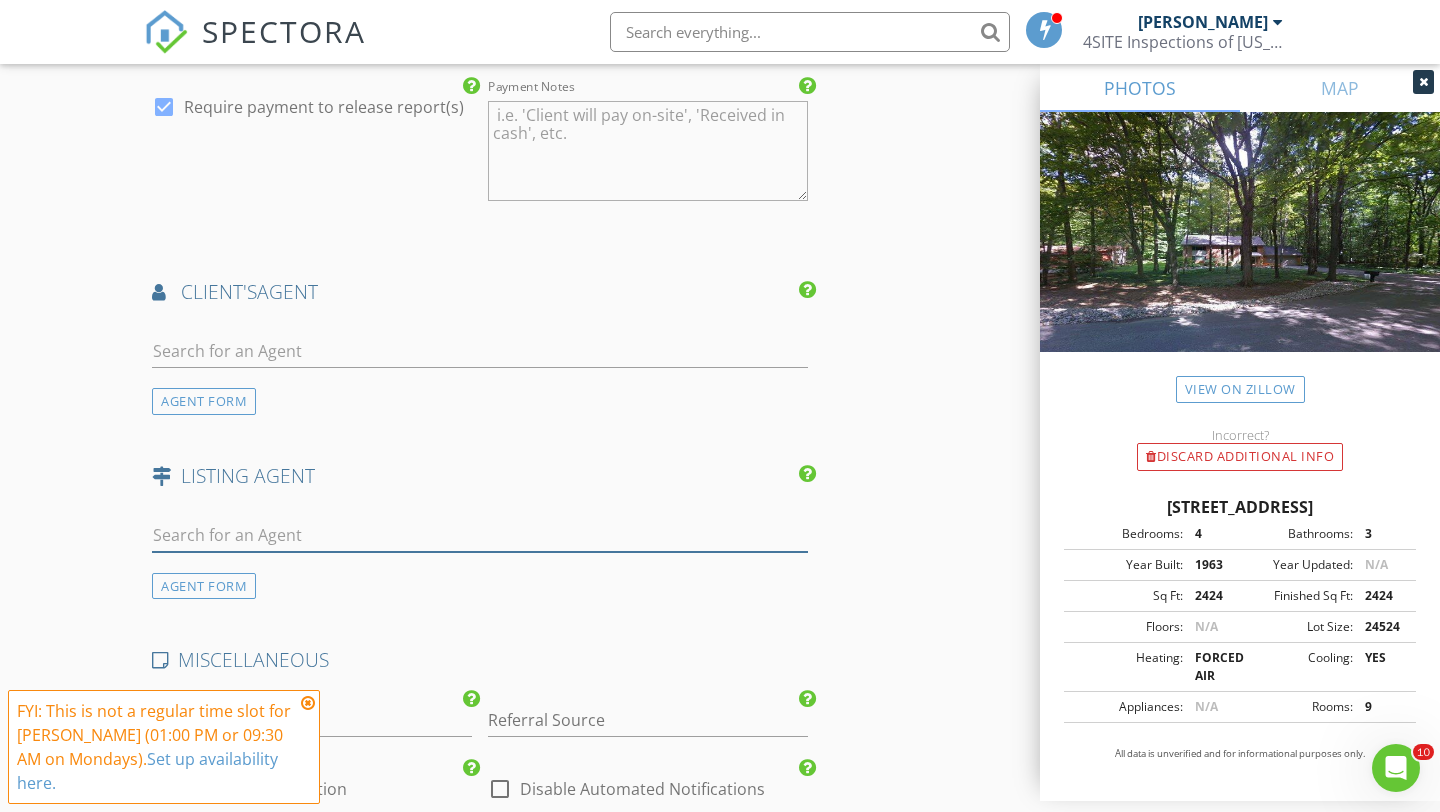 click at bounding box center (480, 535) 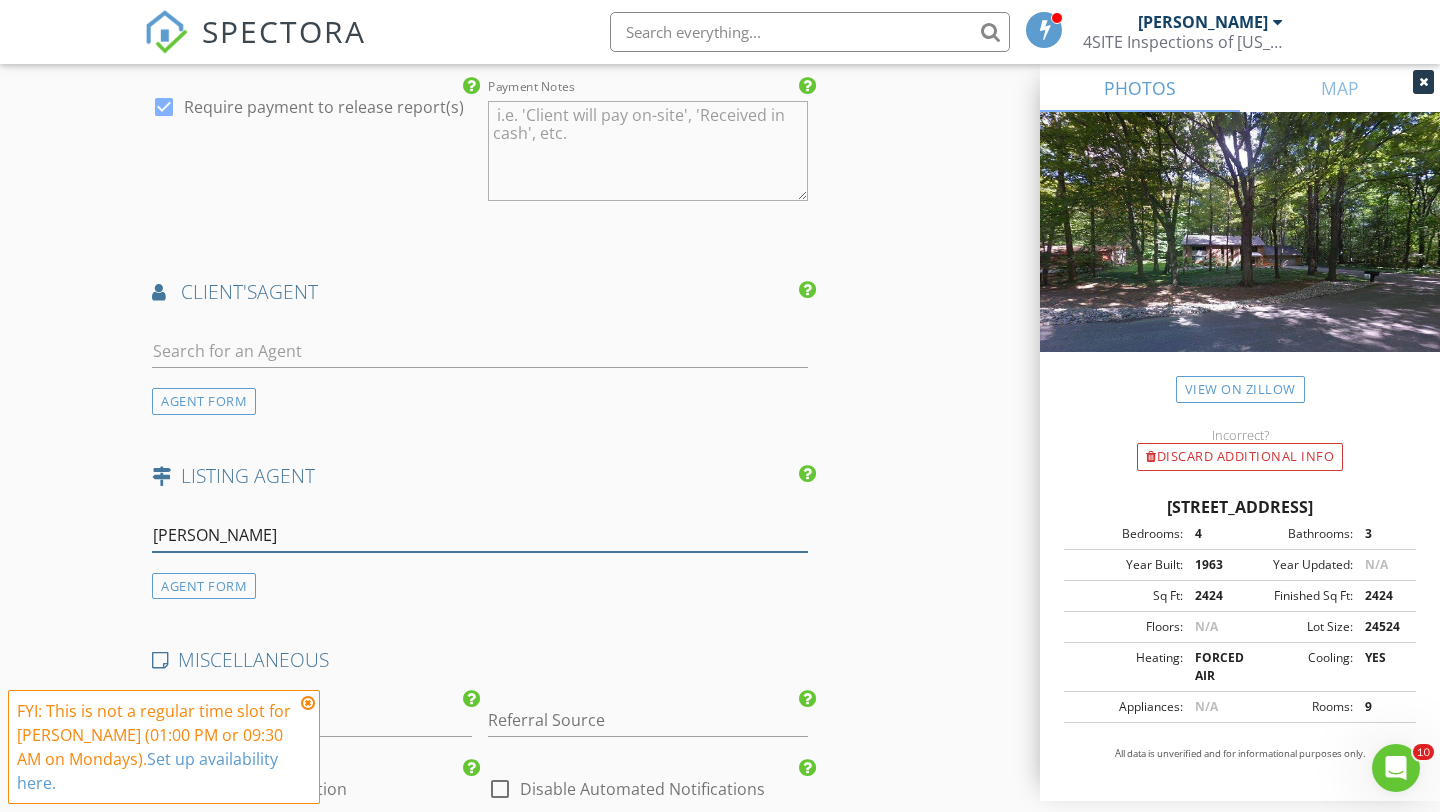 type on "[PERSON_NAME]" 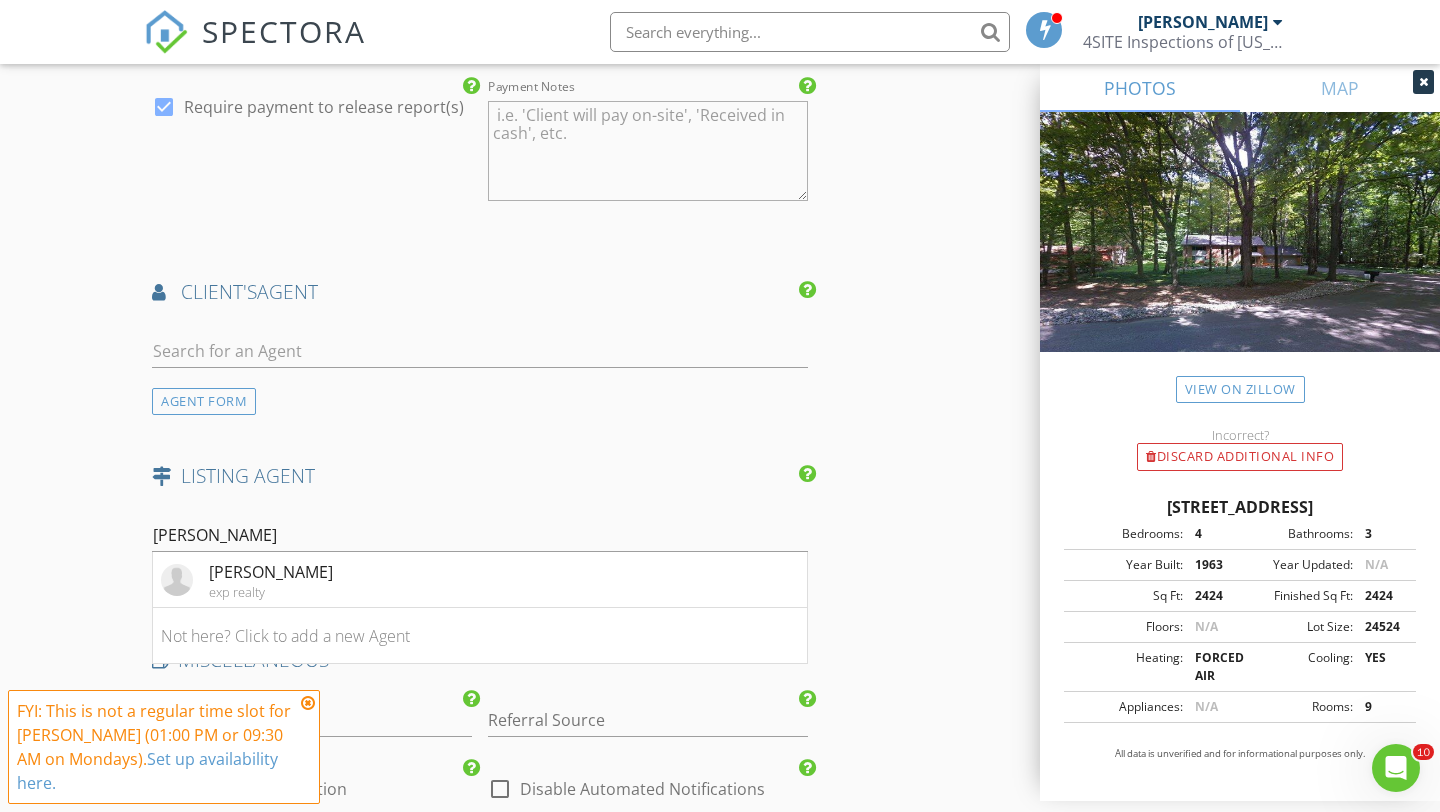 click on "LISTING AGENT" at bounding box center (480, 483) 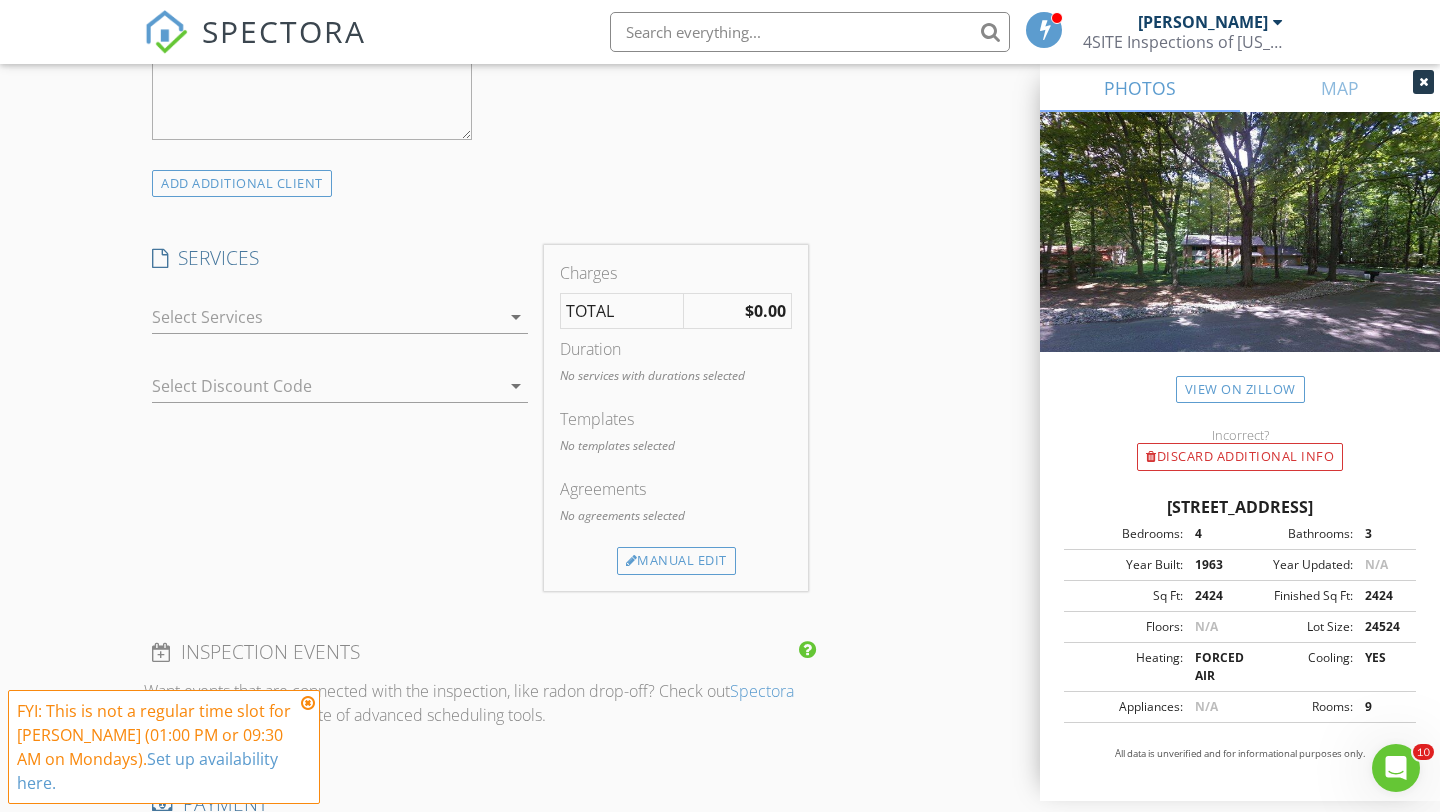 scroll, scrollTop: 1460, scrollLeft: 0, axis: vertical 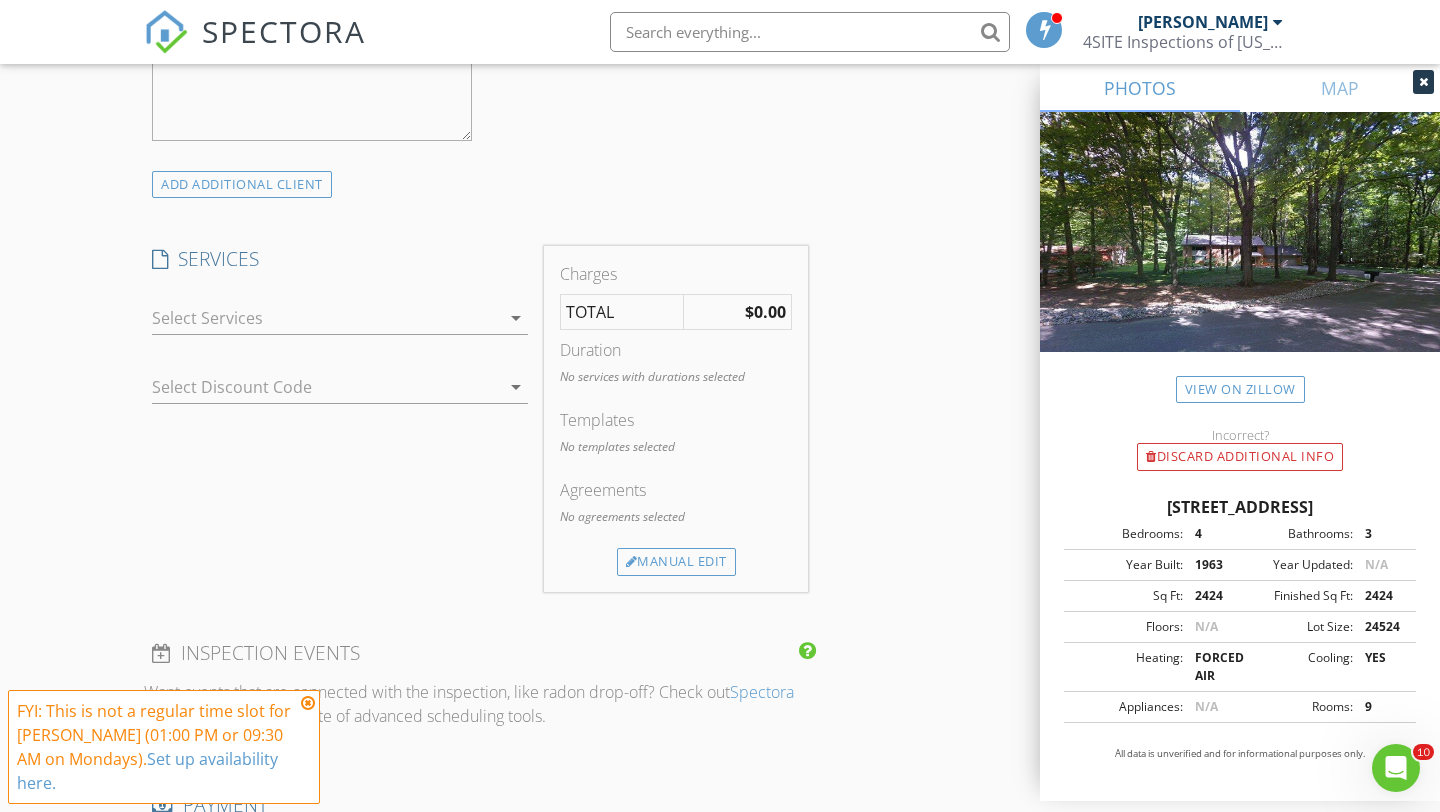 click at bounding box center [326, 318] 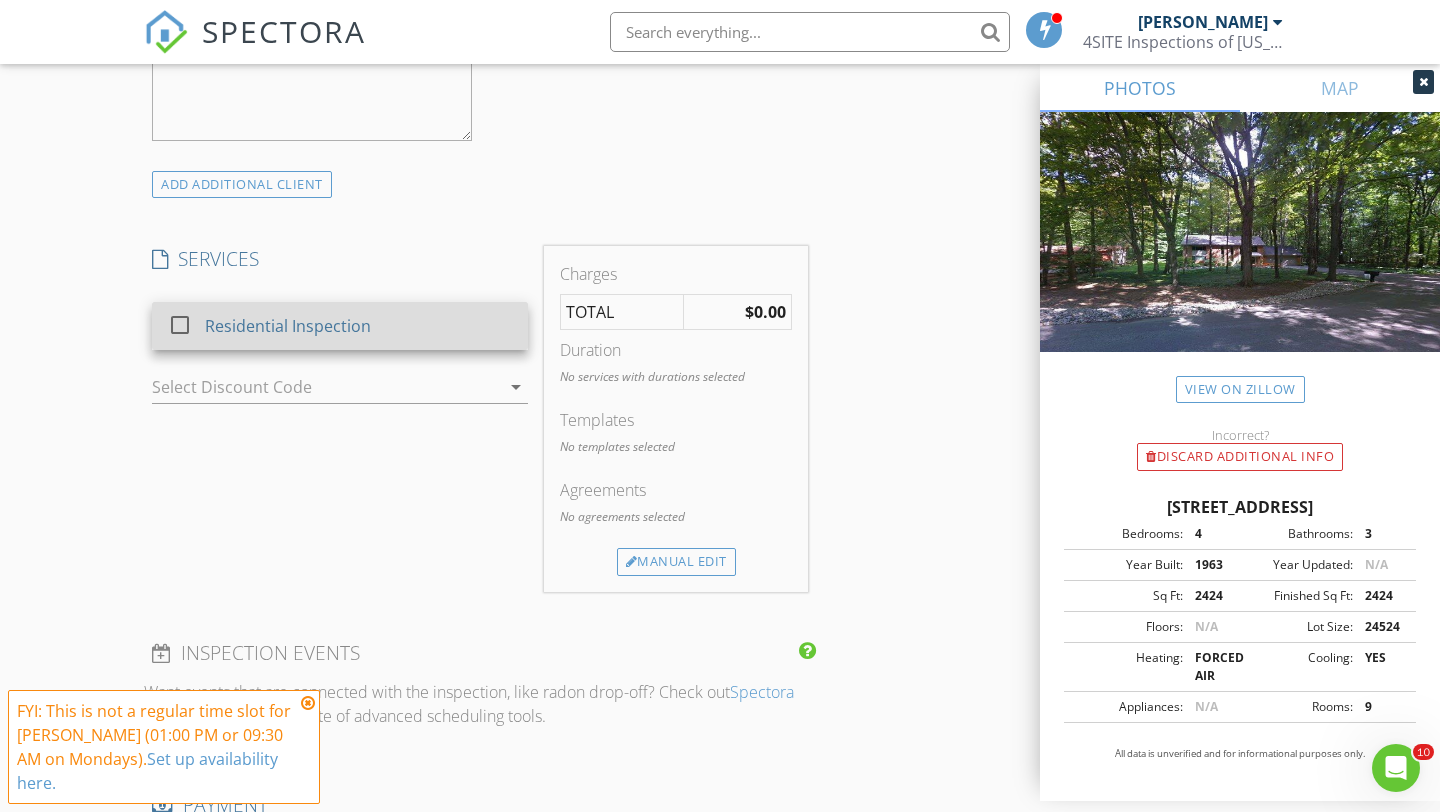 click on "Residential Inspection" at bounding box center (288, 326) 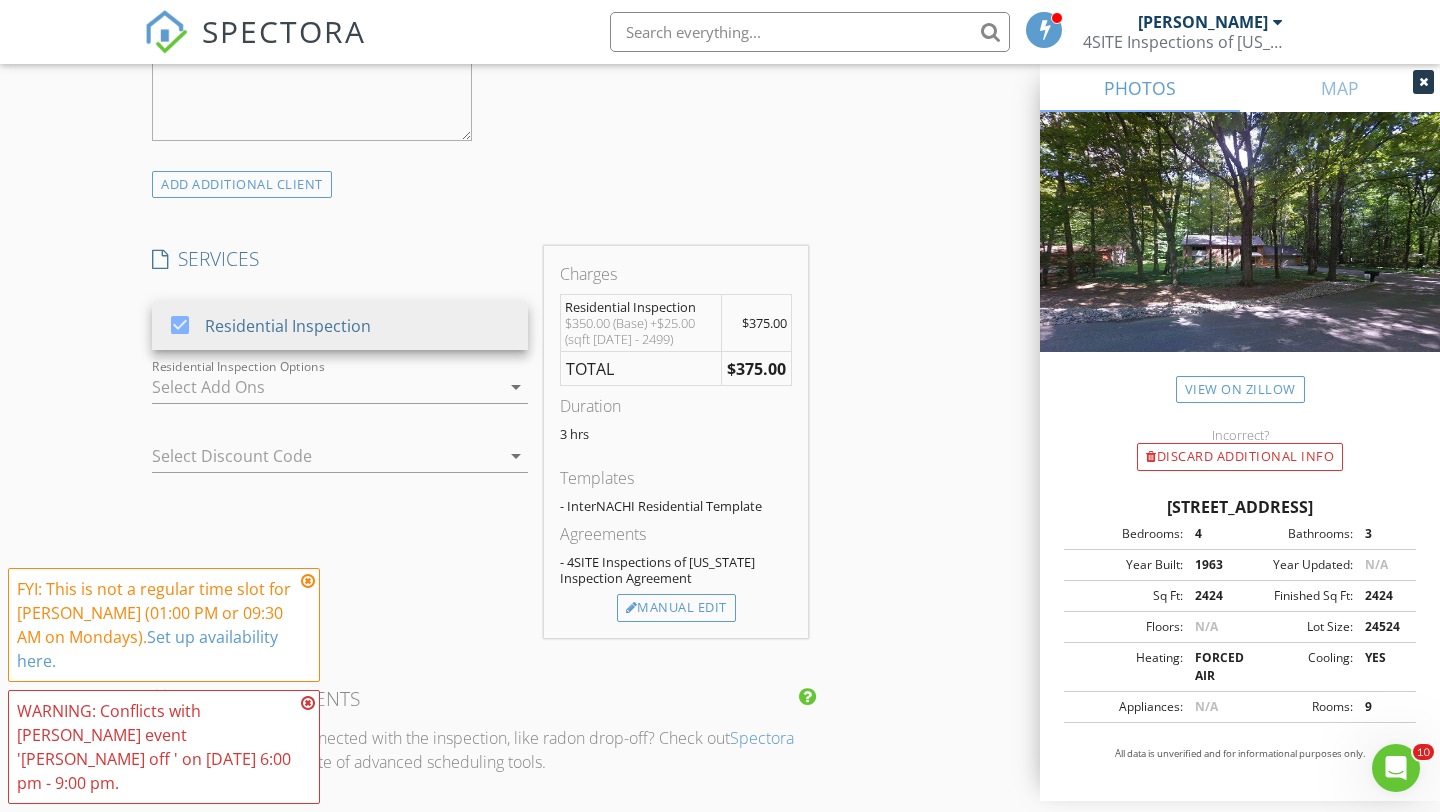 click at bounding box center [326, 387] 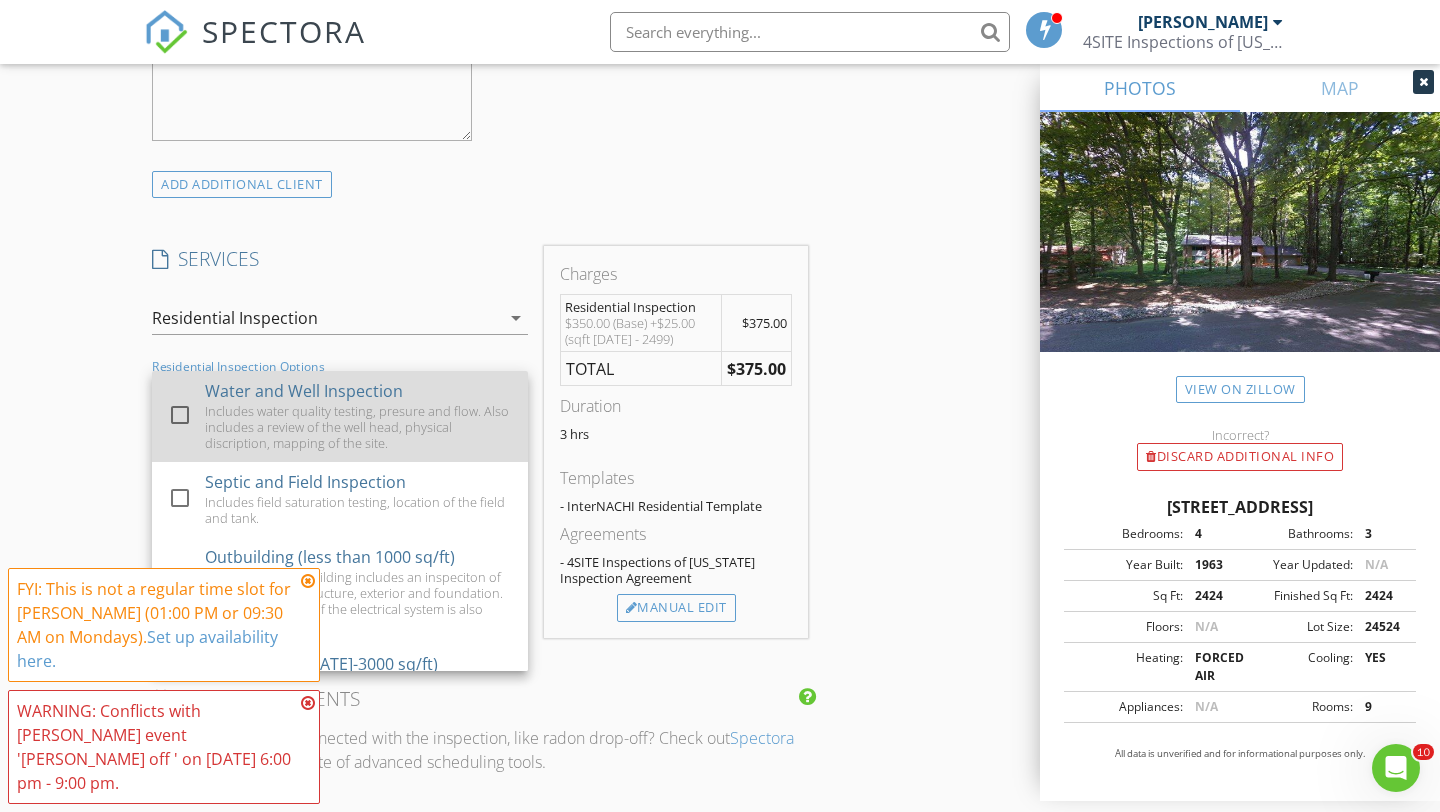 click at bounding box center [180, 415] 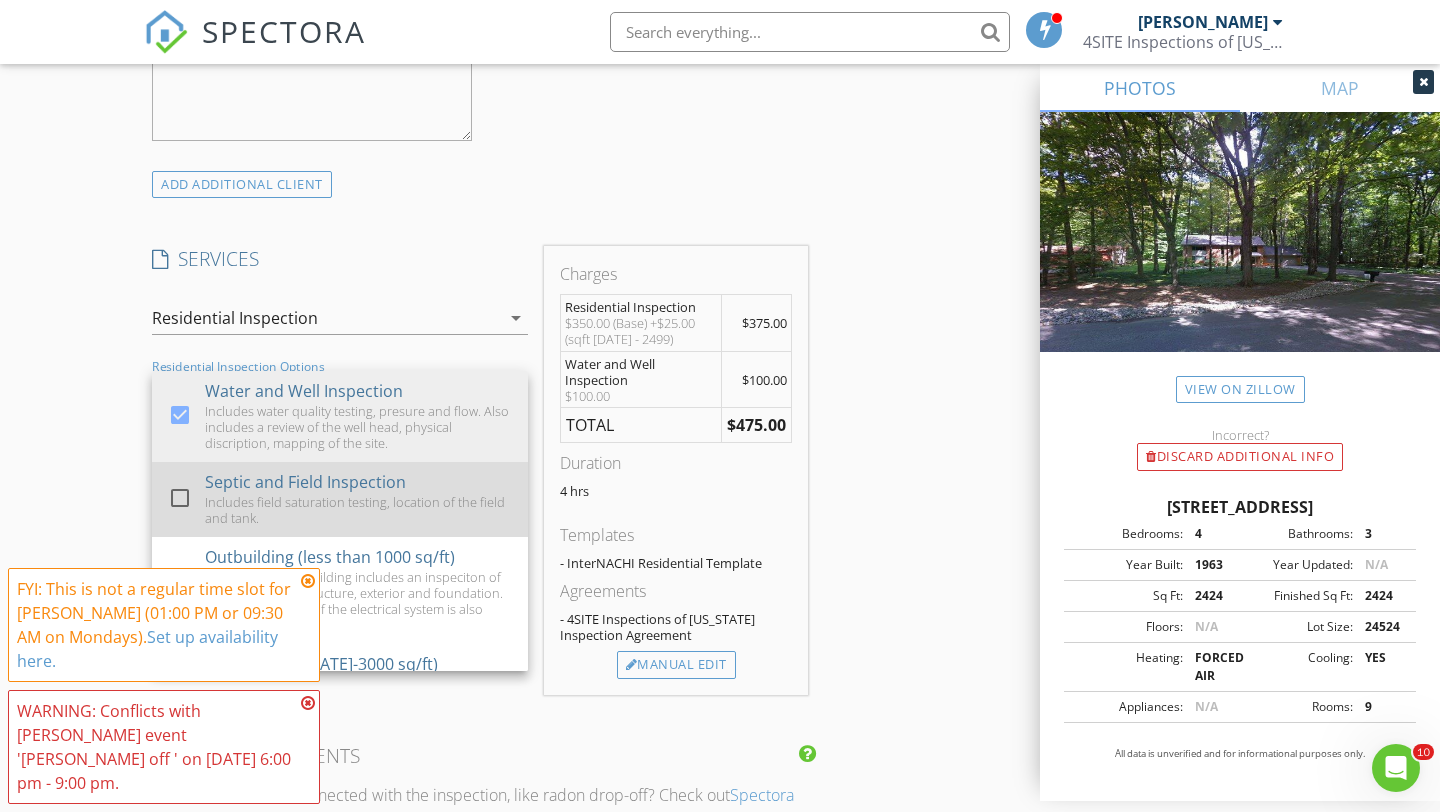 click at bounding box center [184, 516] 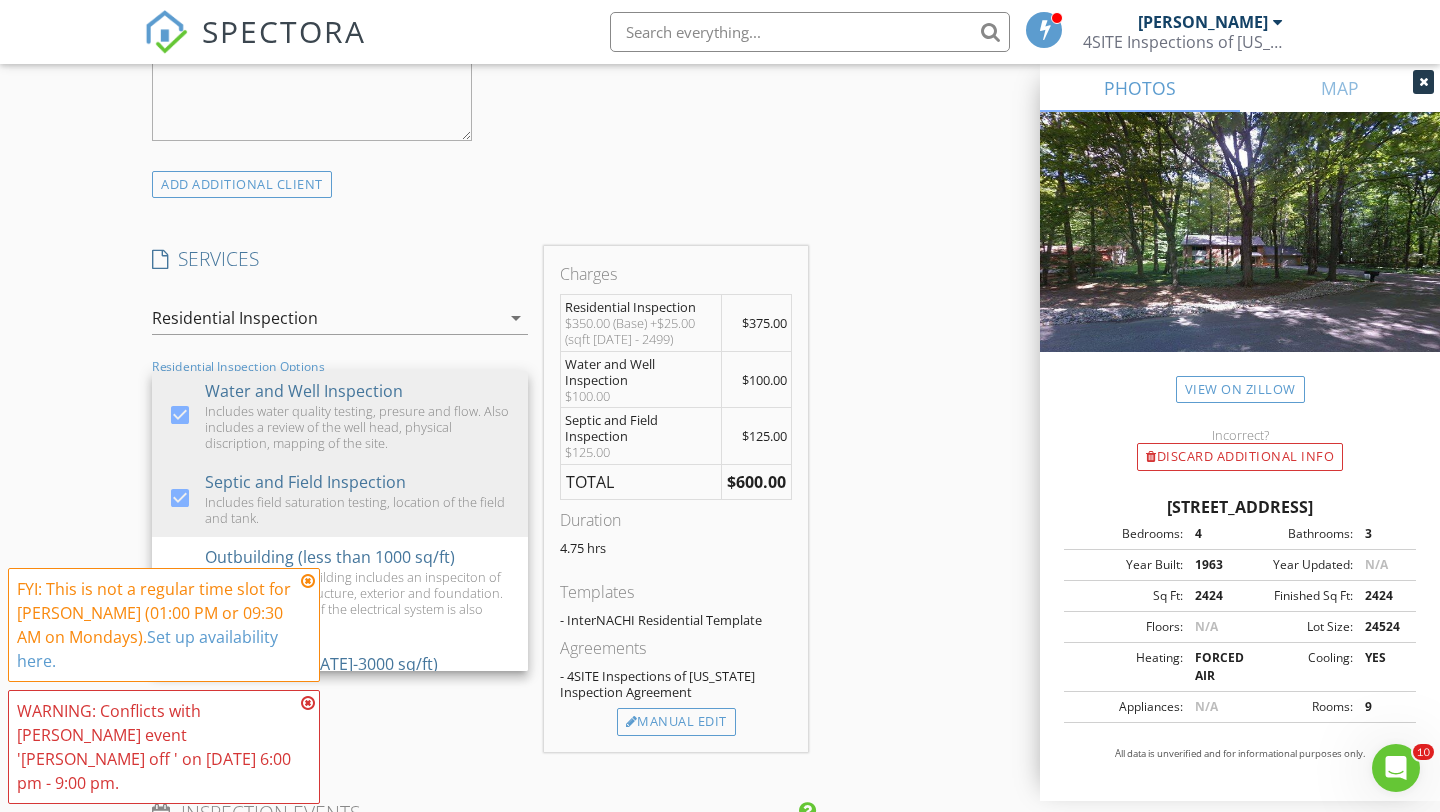click on "INSPECTOR(S)
check_box   Steven Owens   PRIMARY   check_box_outline_blank   Matthew Chappel     Steven Owens arrow_drop_down   check_box_outline_blank Steven Owens specifically requested
Date/Time
07/28/2025 4:30 PM
Location
Address Search       Address 8570 Hornbeam Ln   Unit   City Saginaw   State MI   Zip 48603   County Saginaw     Square Feet 2424   Year Built 1963   Foundation arrow_drop_down     Steven Owens     8.9 miles     (16 minutes)
client
check_box Enable Client CC email for this inspection   Client Search     check_box_outline_blank Client is a Company/Organization     First Name Dan   Last Name Swain   Email nwpone@yahoo.com   CC Email   Phone (734)250-2290           Notes   Private Notes
ADD ADDITIONAL client
SERVICES
check_box   Residential Inspection" at bounding box center (480, 466) 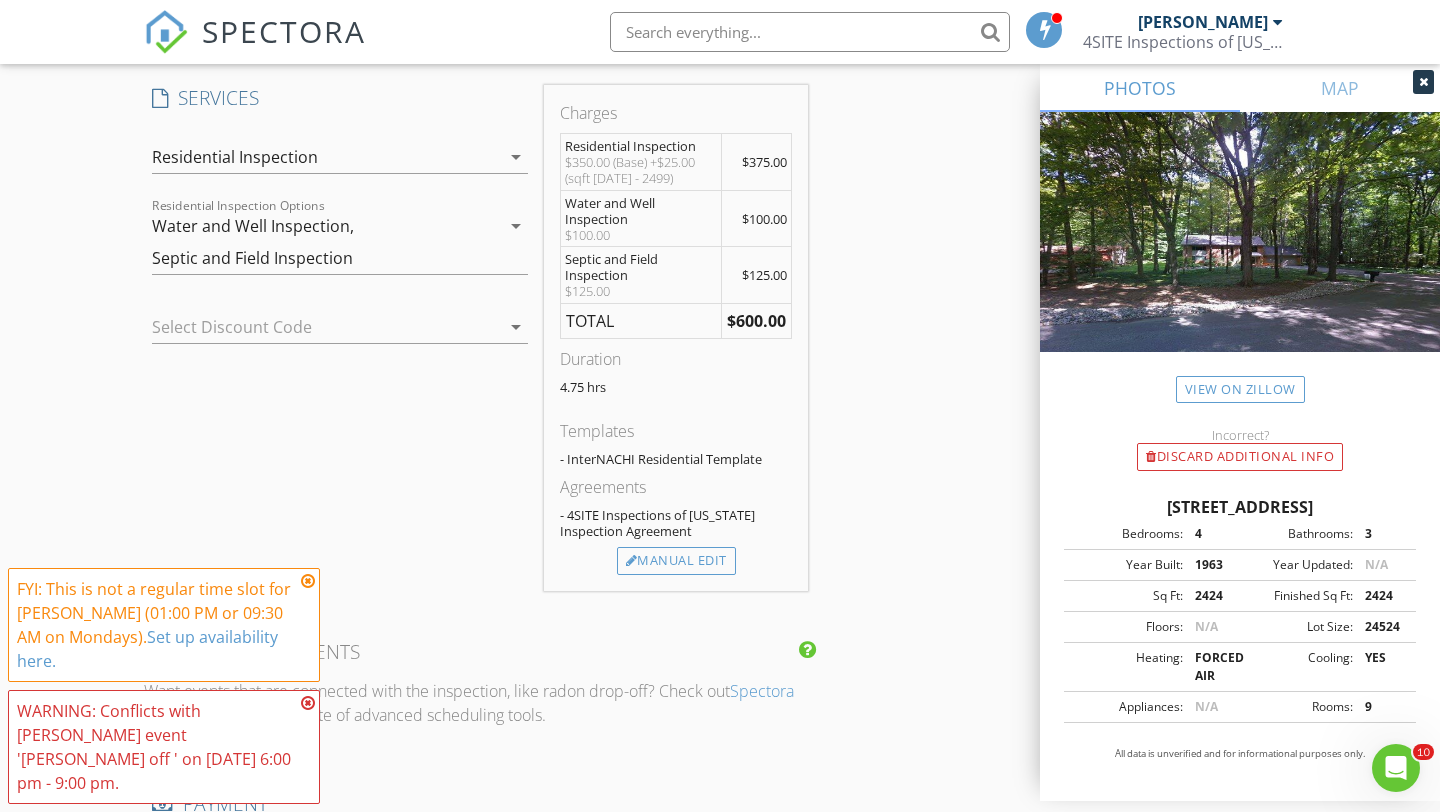 scroll, scrollTop: 1622, scrollLeft: 0, axis: vertical 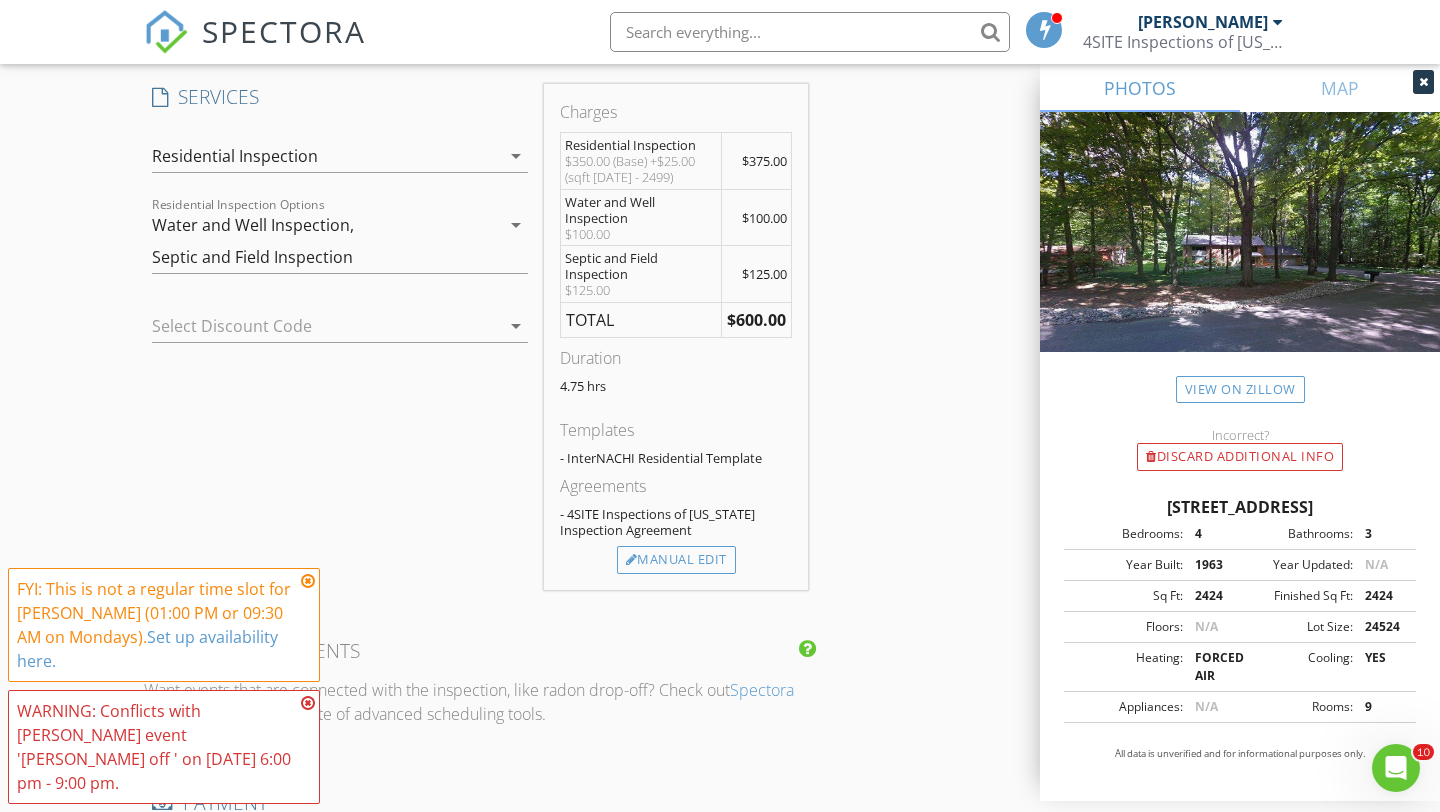 click at bounding box center (308, 581) 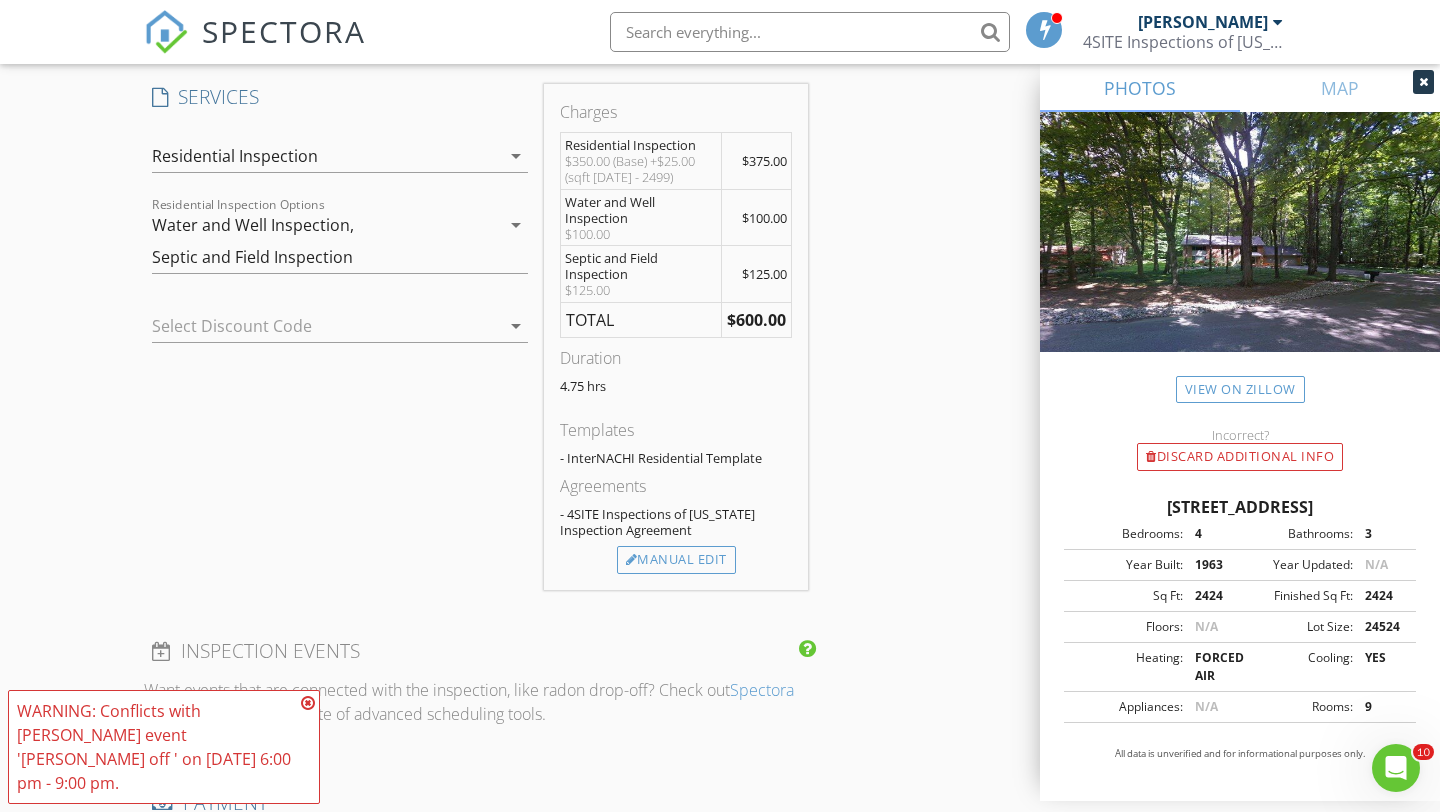 click at bounding box center [308, 703] 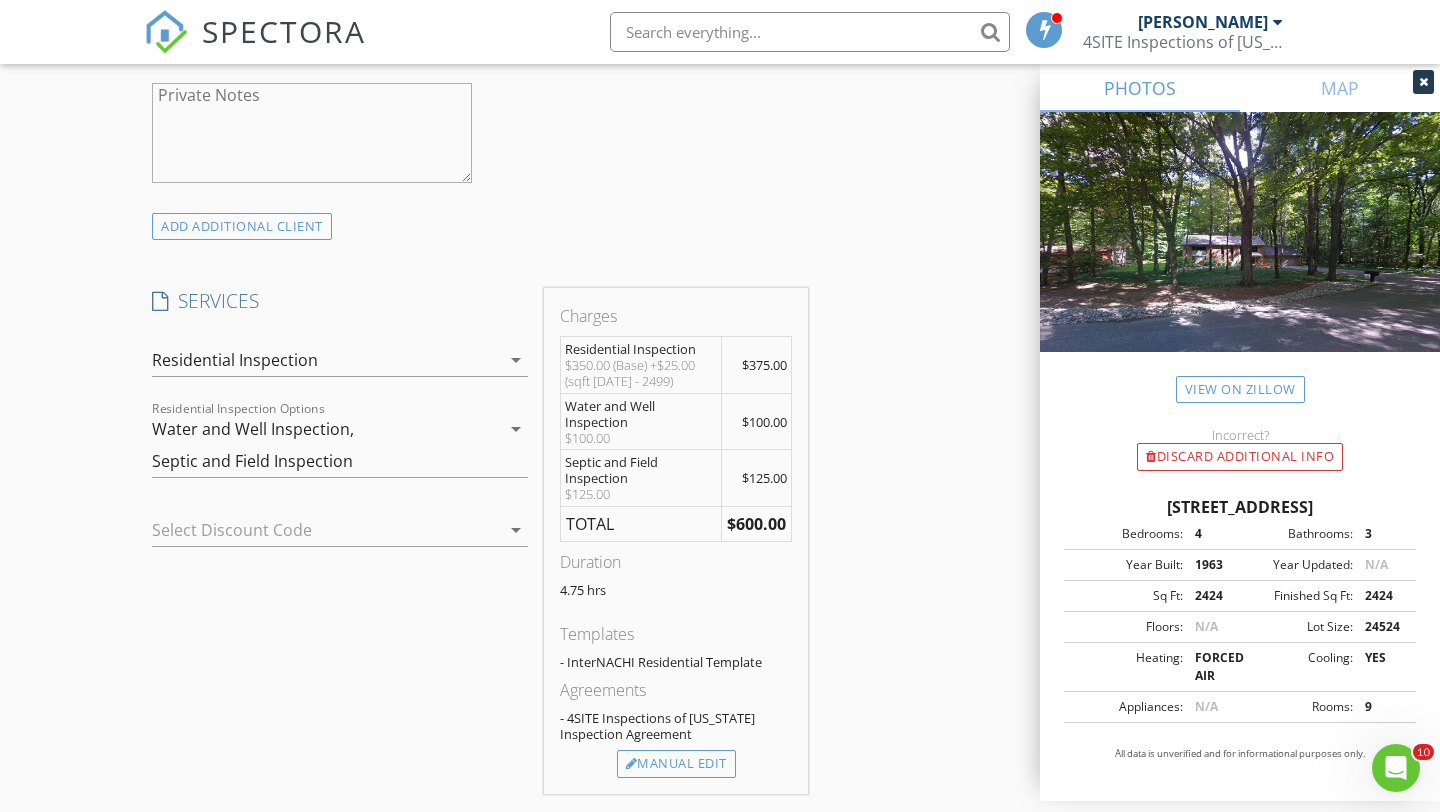 scroll, scrollTop: 1494, scrollLeft: 0, axis: vertical 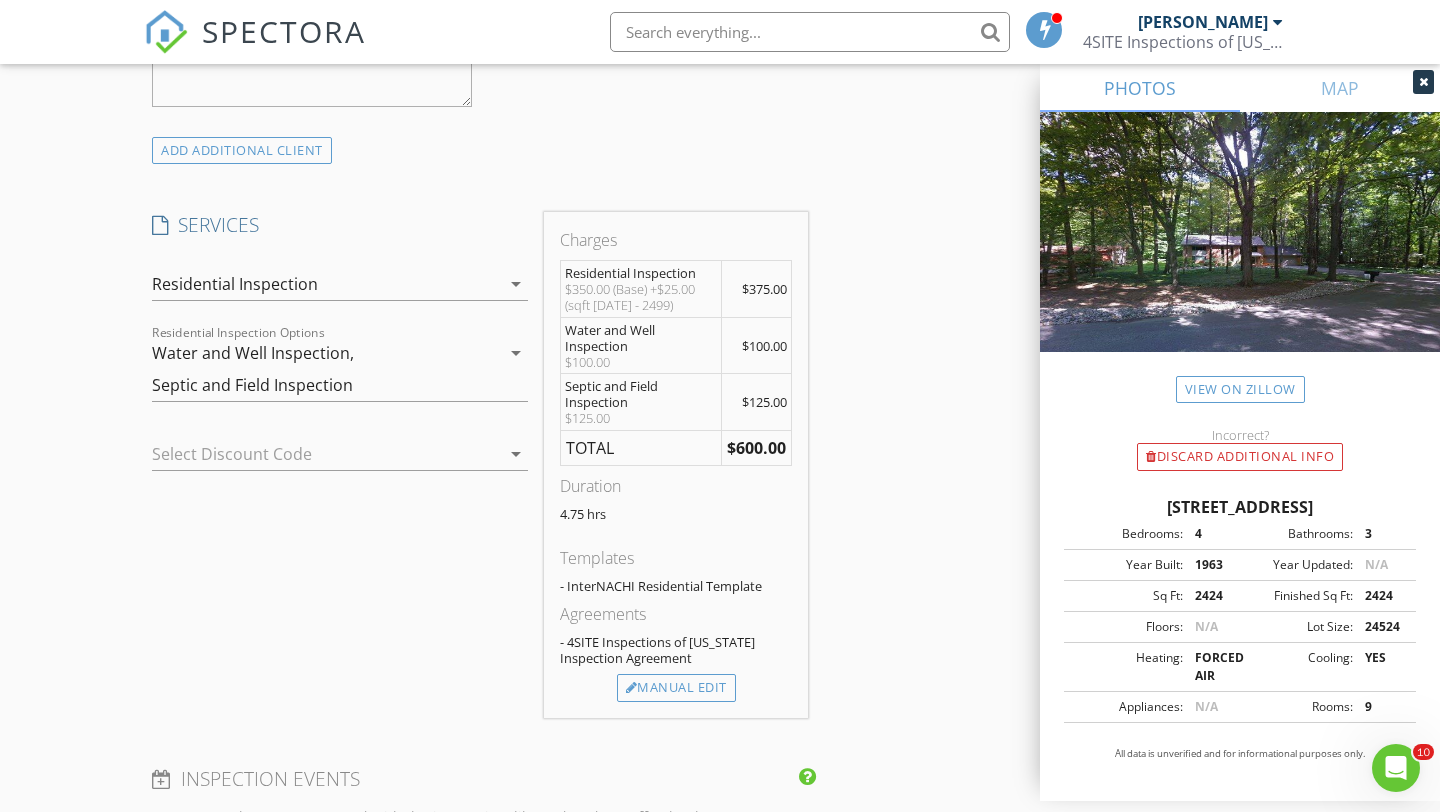 click at bounding box center [312, 454] 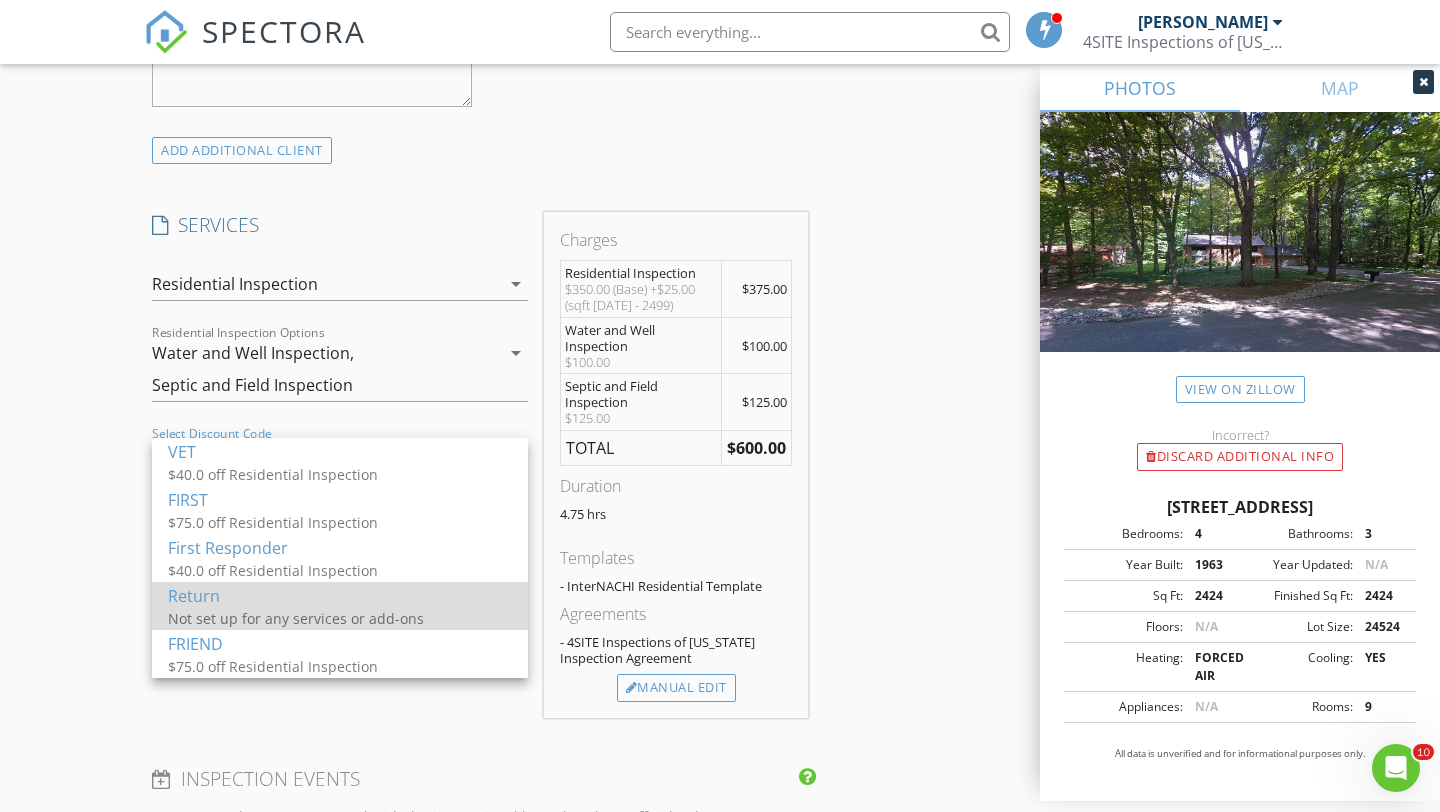 click on "Return" at bounding box center [340, 596] 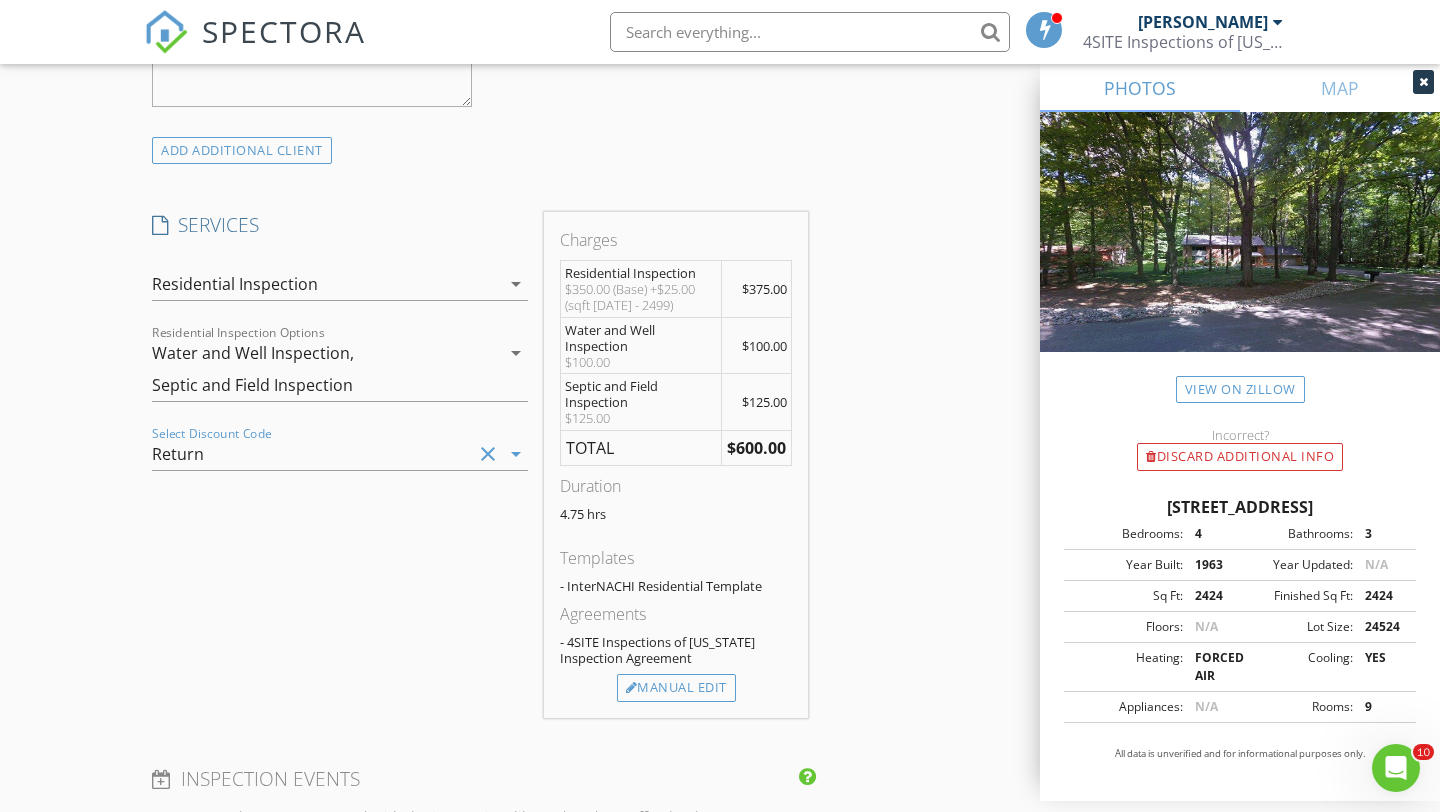 click on "Agreements
- 4SITE Inspections of Michigan Inspection Agreement" at bounding box center [676, 638] 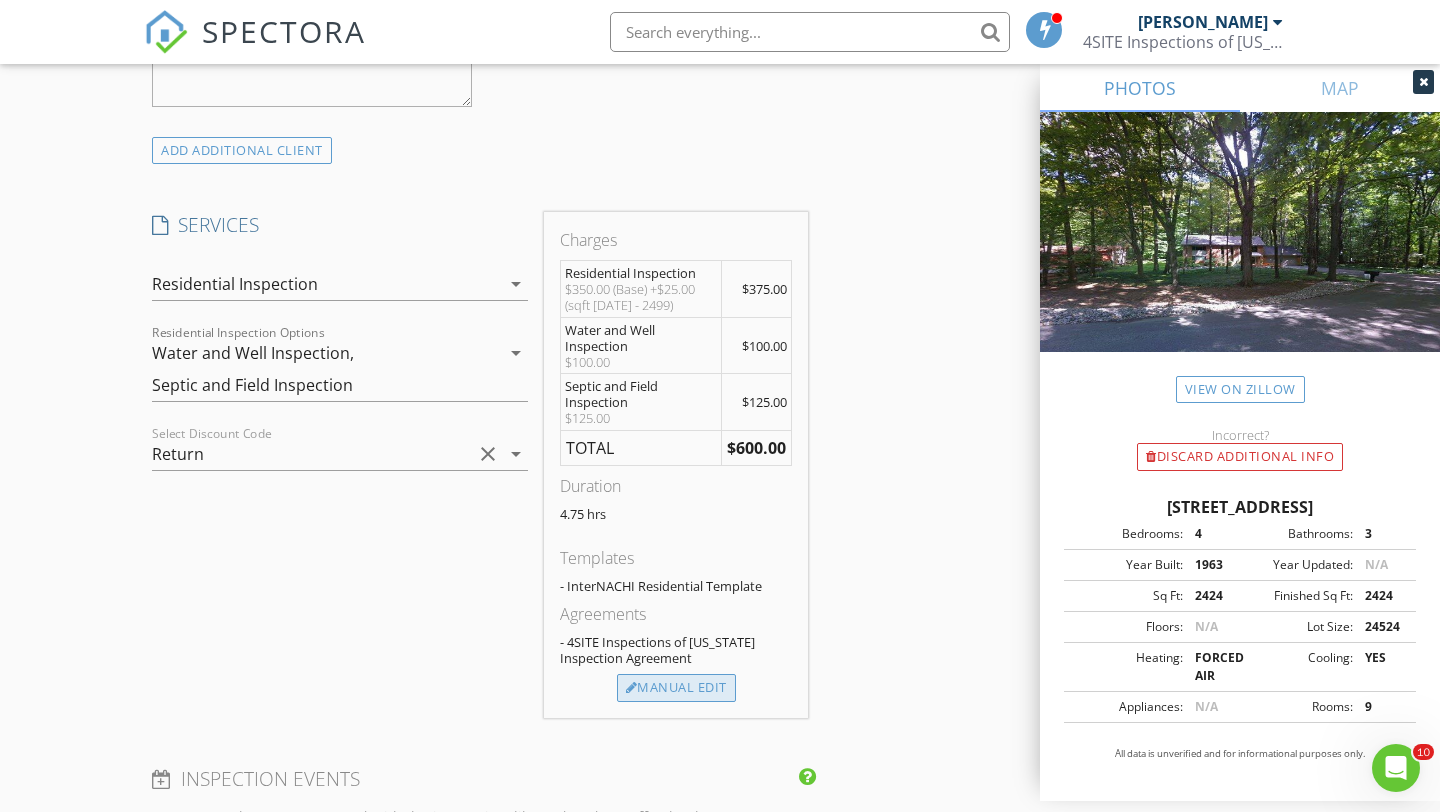 click on "Manual Edit" at bounding box center (676, 688) 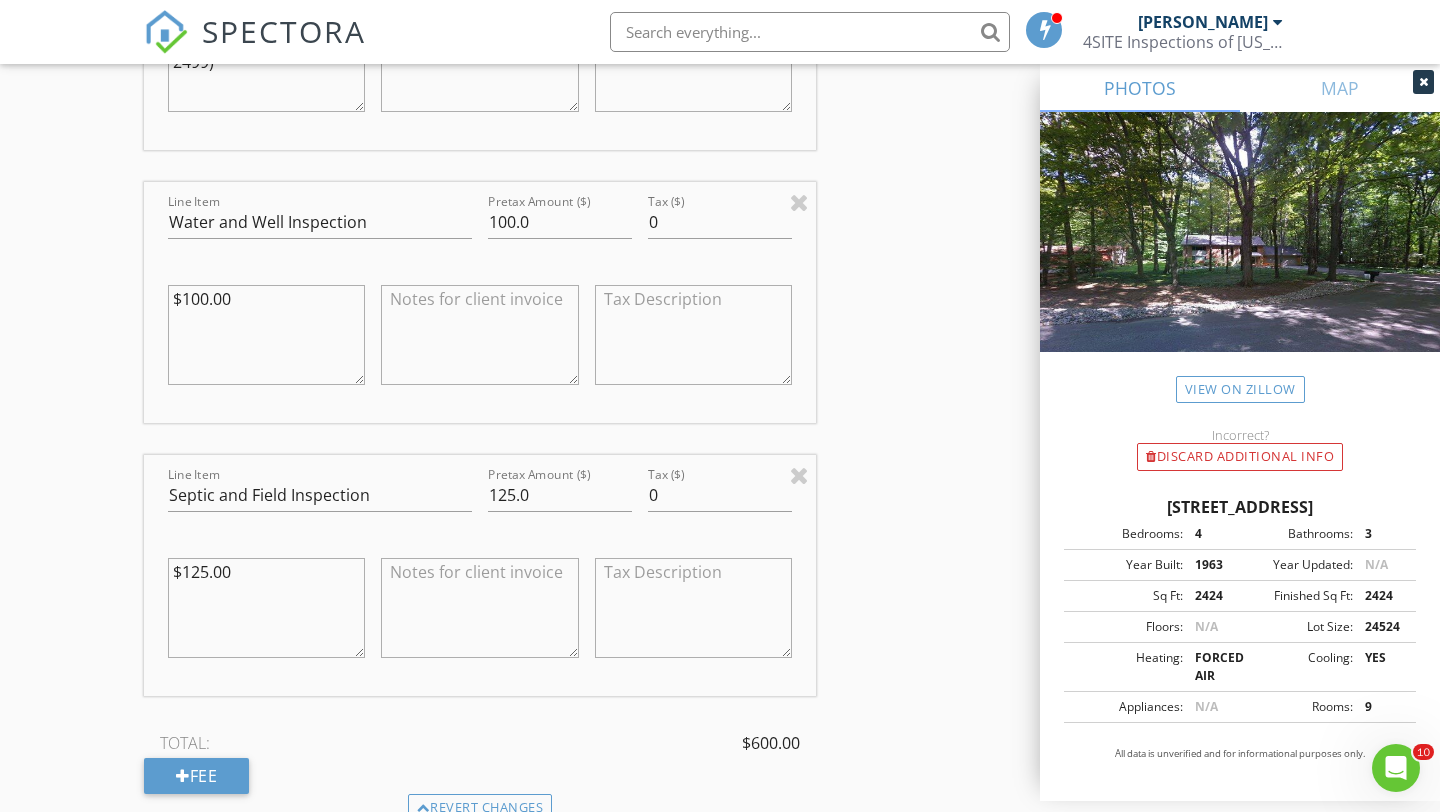 scroll, scrollTop: 2020, scrollLeft: 0, axis: vertical 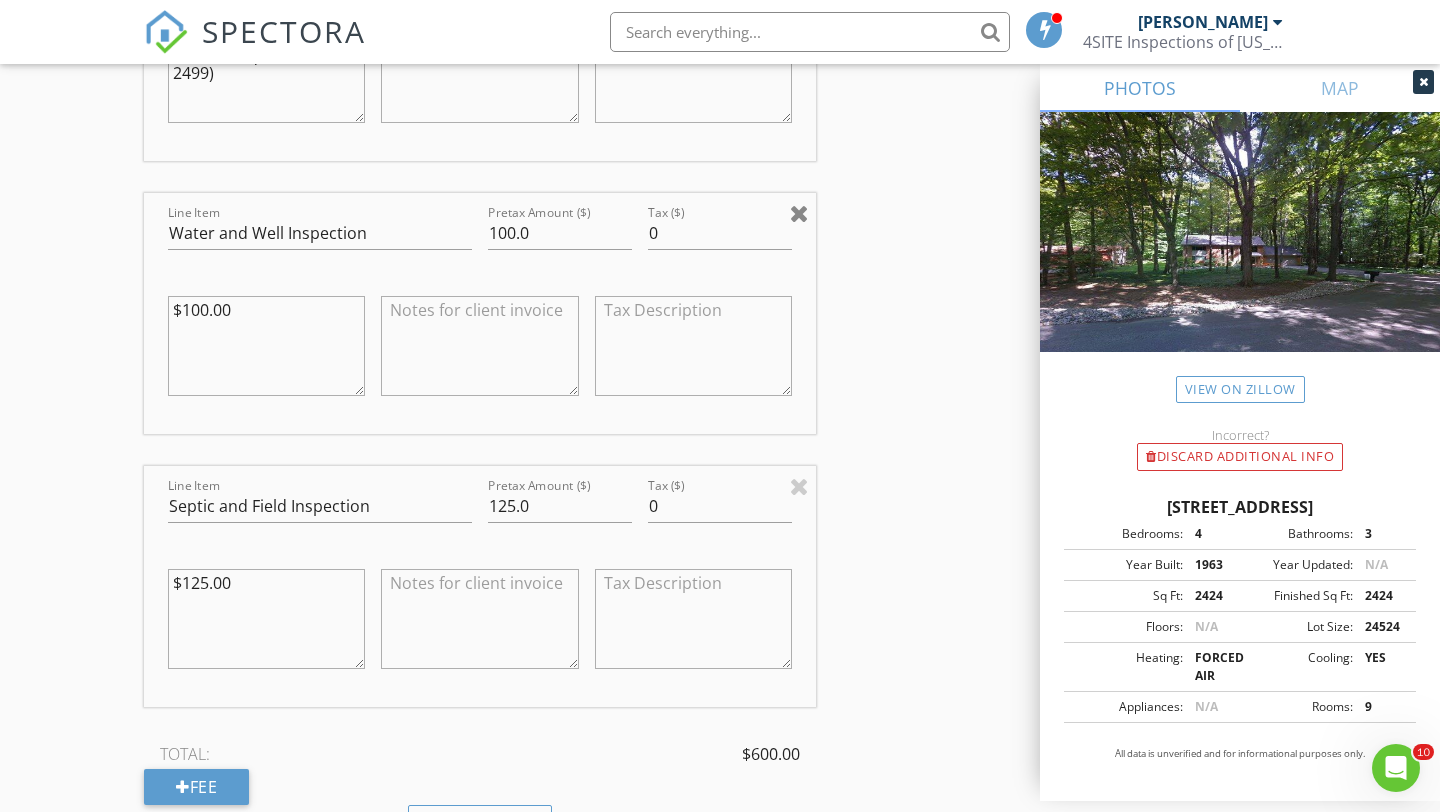 click at bounding box center [799, 213] 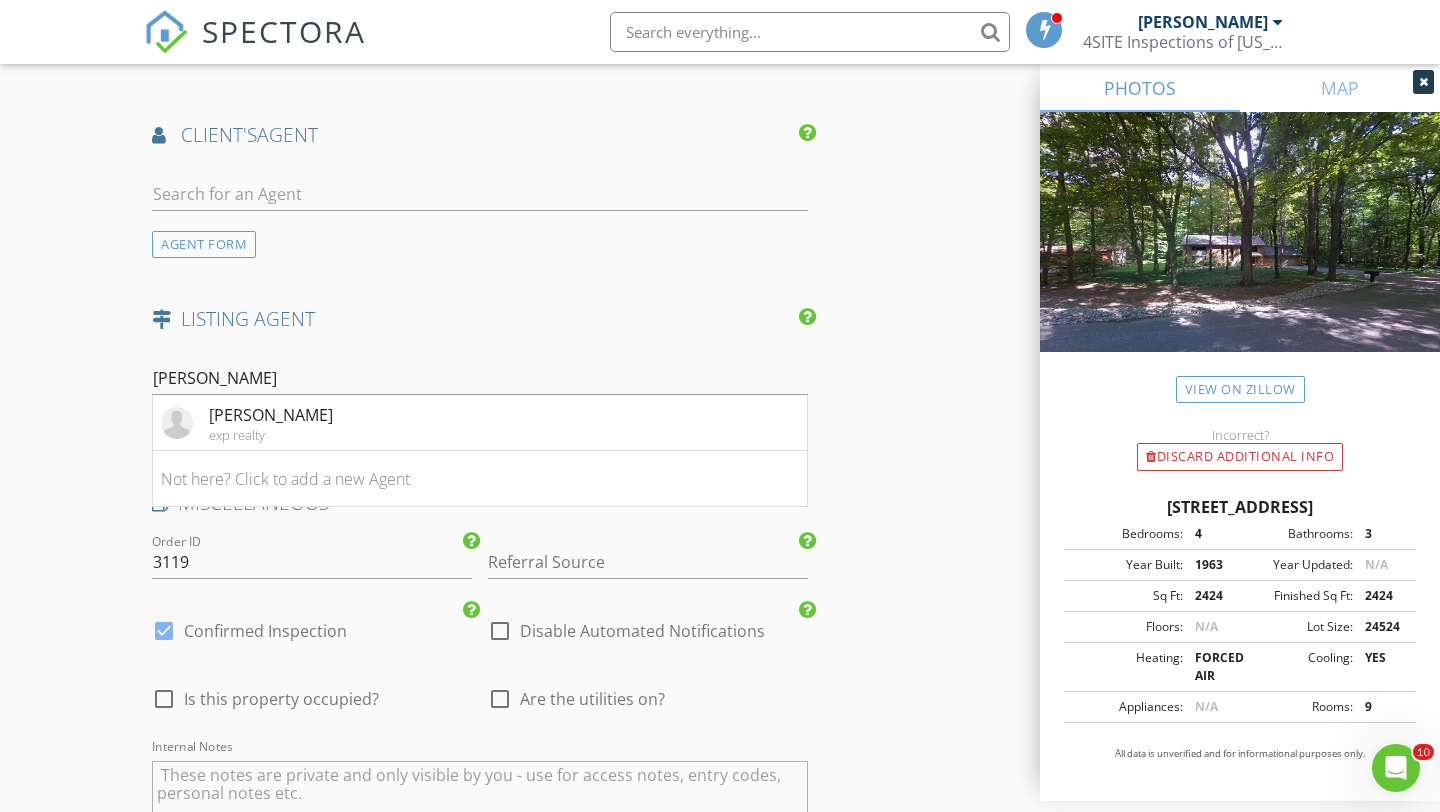 scroll, scrollTop: 2904, scrollLeft: 0, axis: vertical 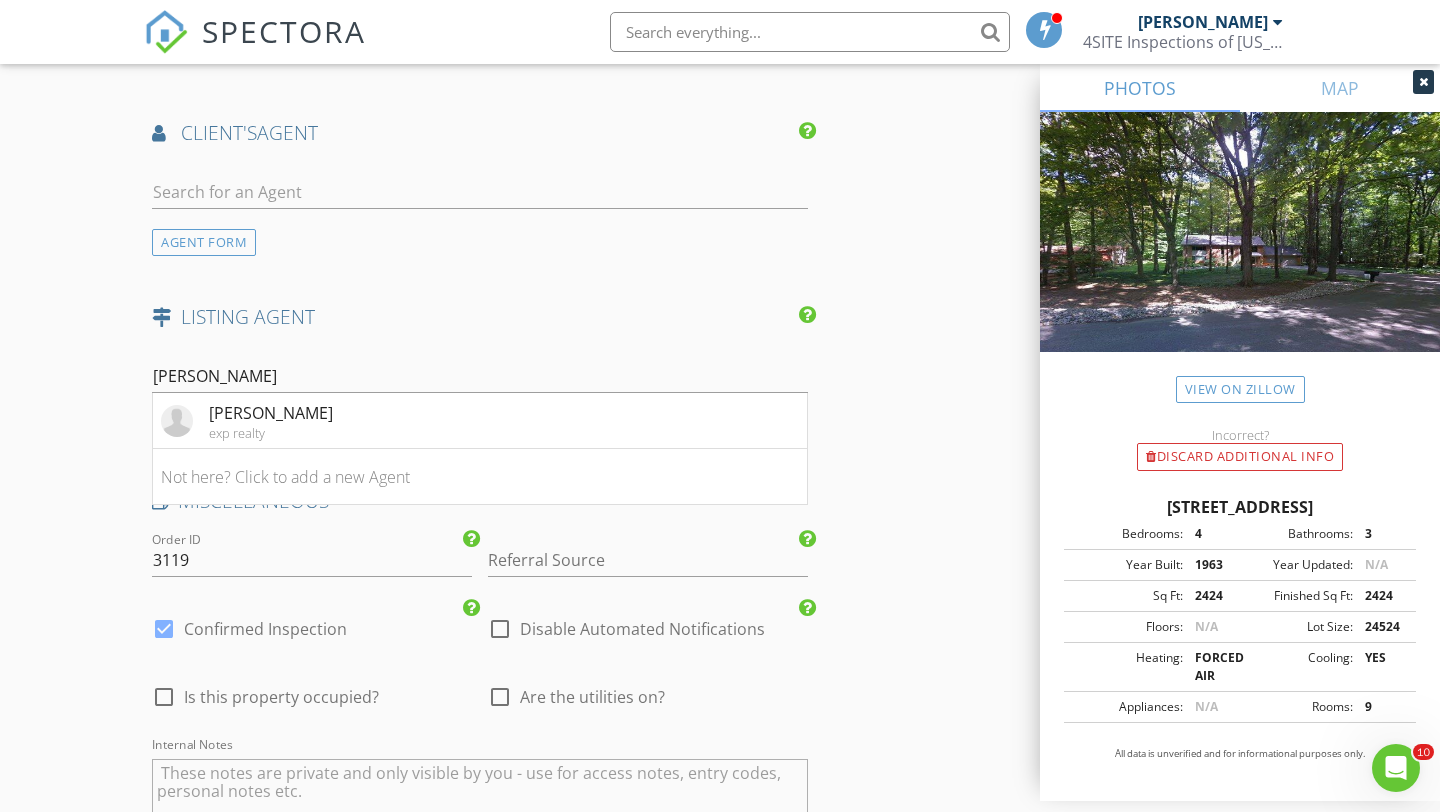 click on "INSPECTOR(S)
check_box   Steven Owens   PRIMARY   check_box_outline_blank   Matthew Chappel     Steven Owens arrow_drop_down   check_box_outline_blank Steven Owens specifically requested
Date/Time
07/28/2025 4:30 PM
Location
Address Search       Address 8570 Hornbeam Ln   Unit   City Saginaw   State MI   Zip 48603   County Saginaw     Square Feet 2424   Year Built 1963   Foundation arrow_drop_down     Steven Owens     8.9 miles     (16 minutes)
client
check_box Enable Client CC email for this inspection   Client Search     check_box_outline_blank Client is a Company/Organization     First Name Dan   Last Name Swain   Email nwpone@yahoo.com   CC Email   Phone (734)250-2290           Notes   Private Notes
ADD ADDITIONAL client
SERVICES
check_box   Residential Inspection" at bounding box center (480, -794) 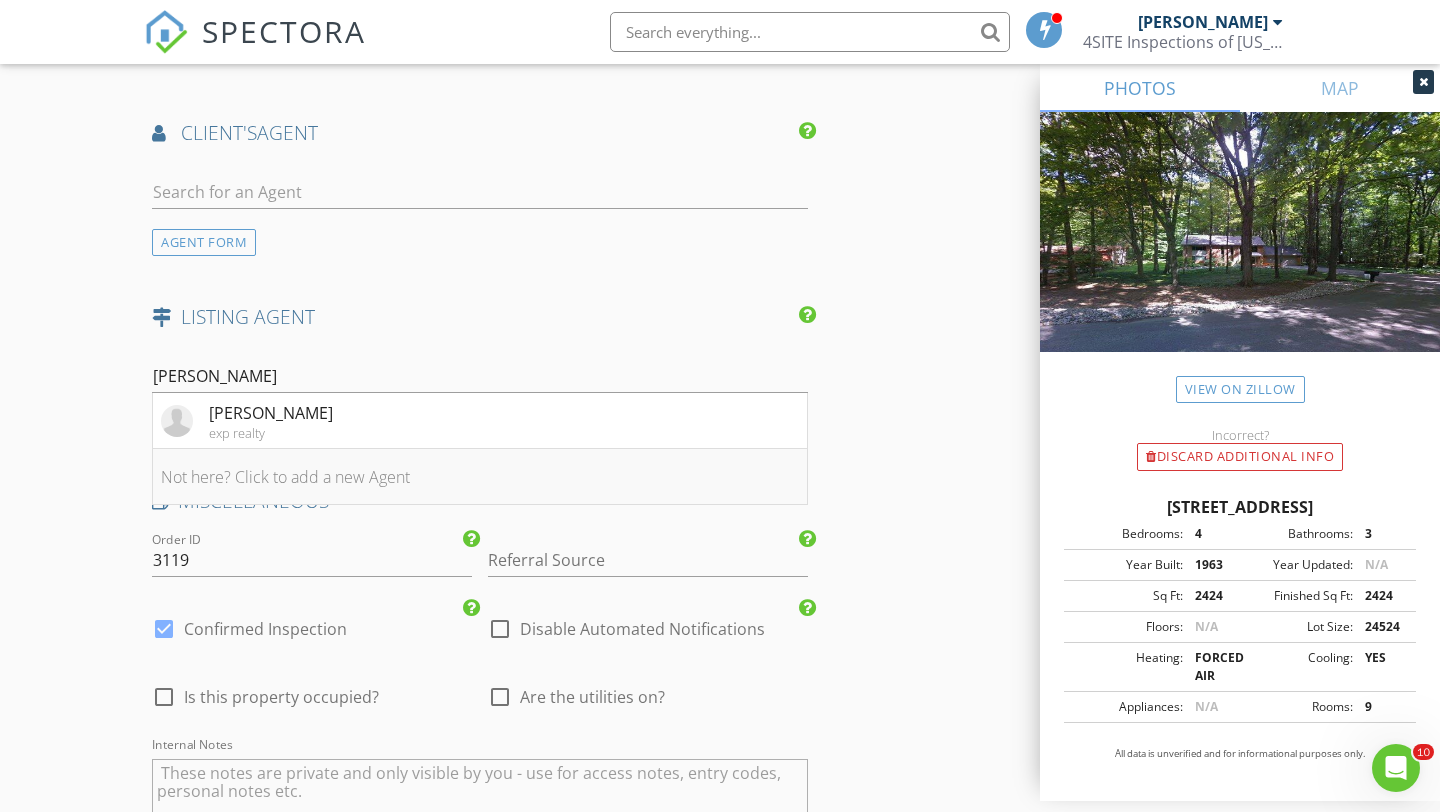 click on "Not here? Click to add a new Agent" at bounding box center (480, 477) 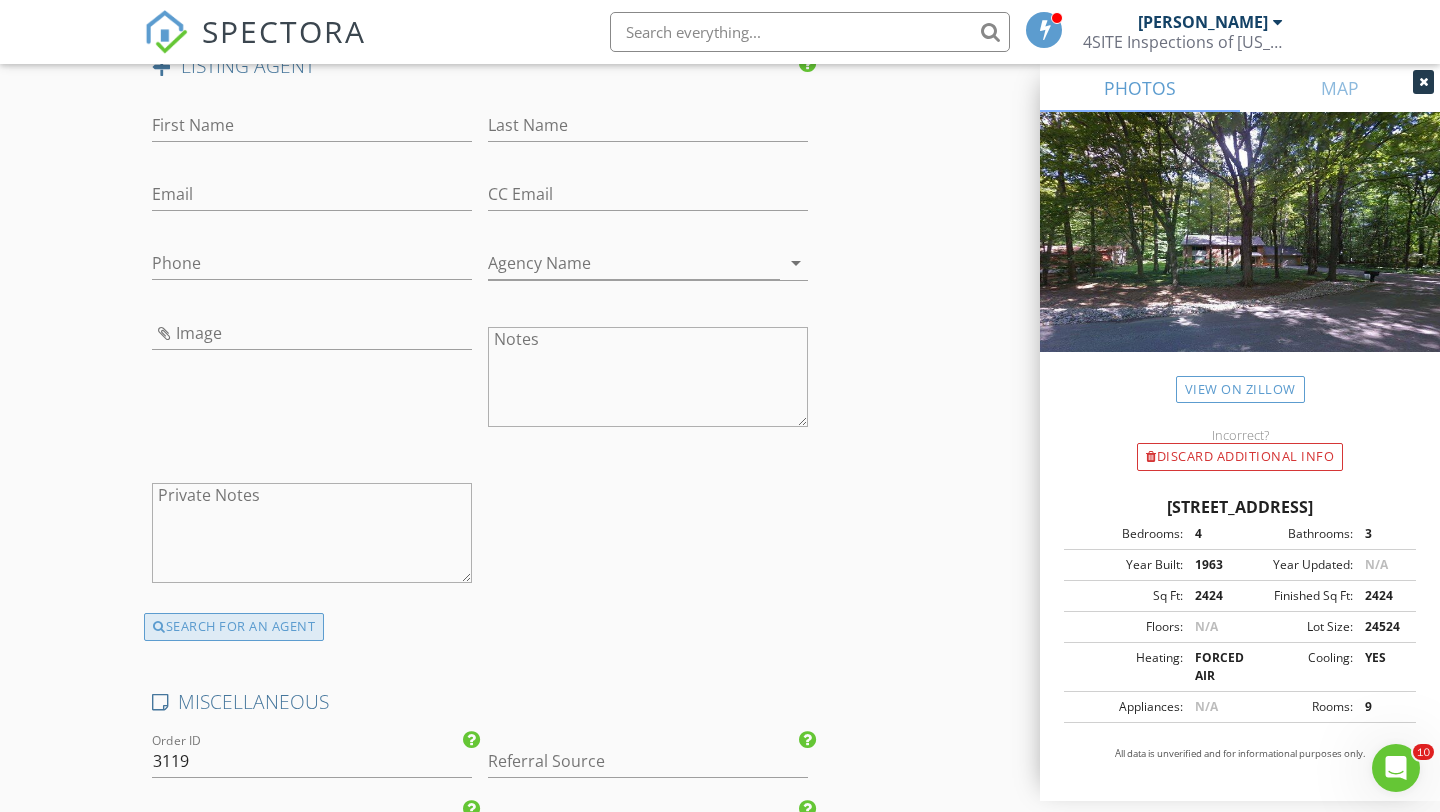 scroll, scrollTop: 3180, scrollLeft: 0, axis: vertical 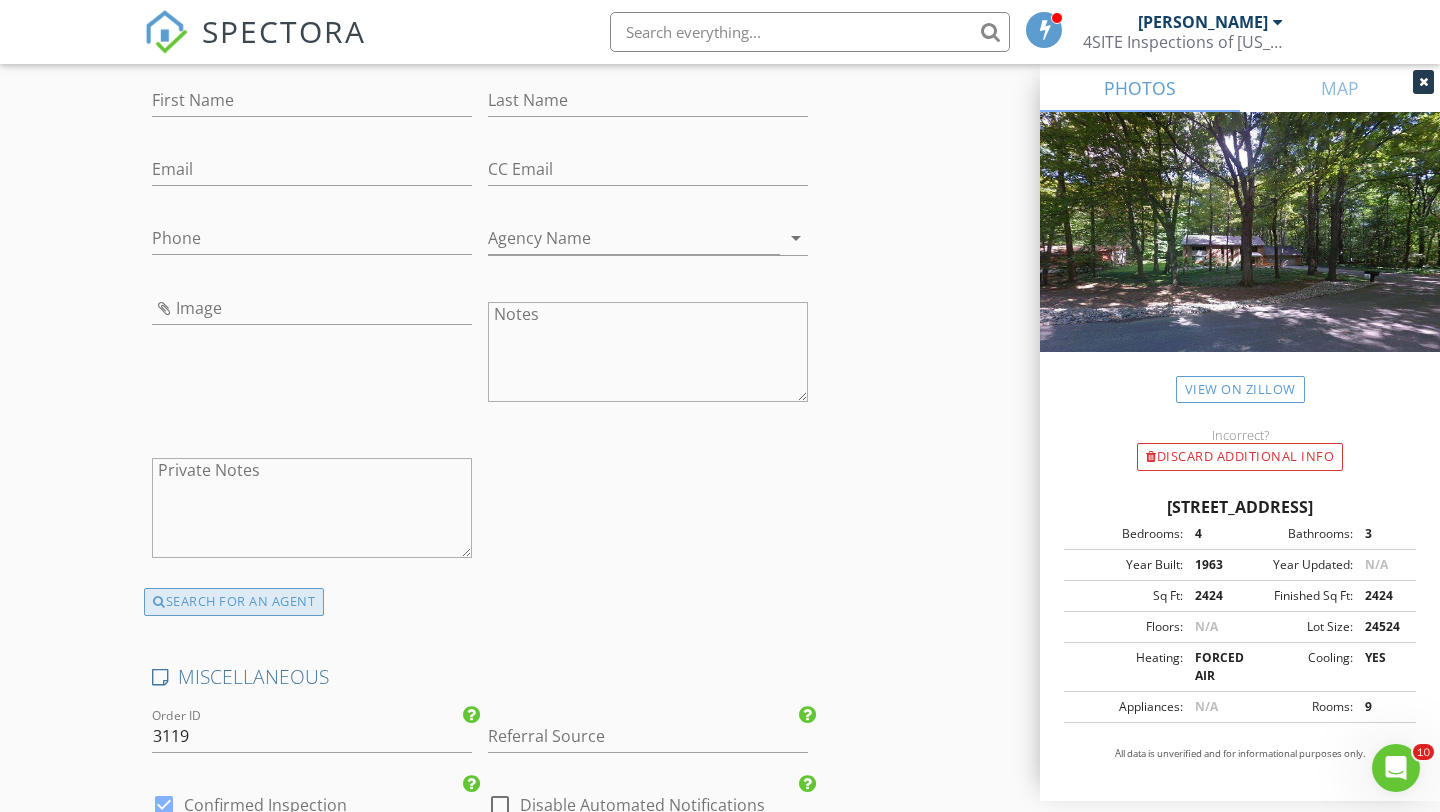 click on "SEARCH FOR AN AGENT" at bounding box center [234, 602] 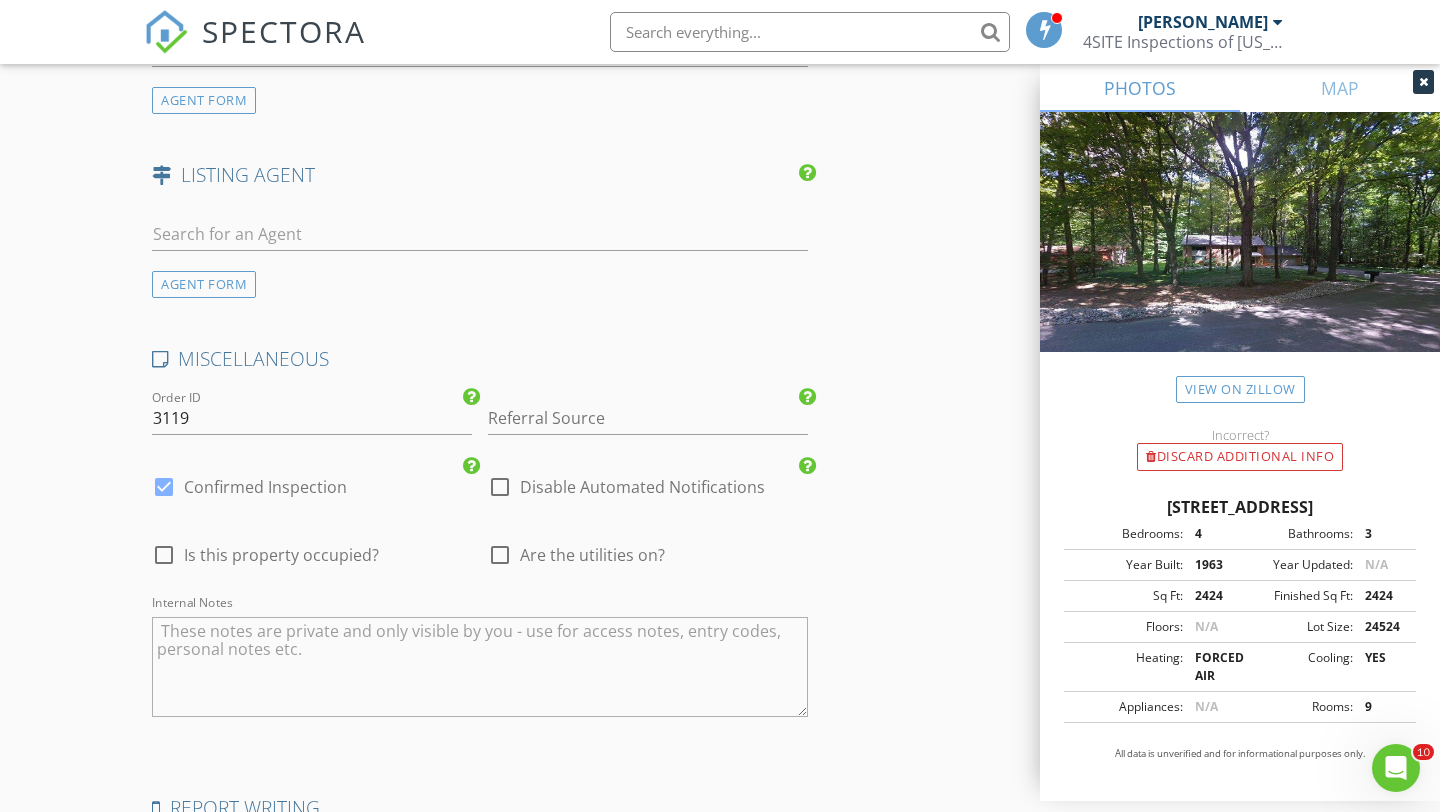 scroll, scrollTop: 3041, scrollLeft: 0, axis: vertical 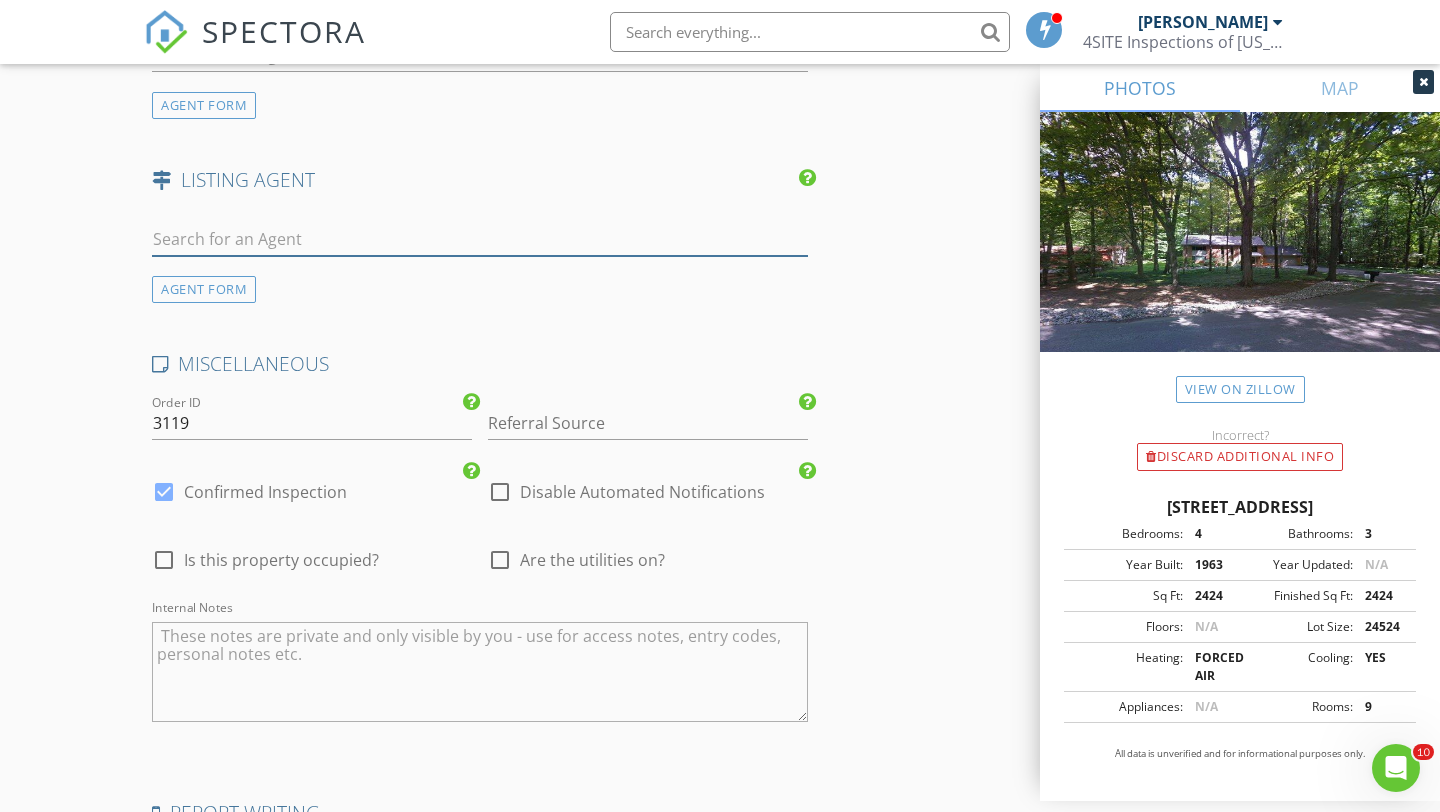 click at bounding box center [480, 239] 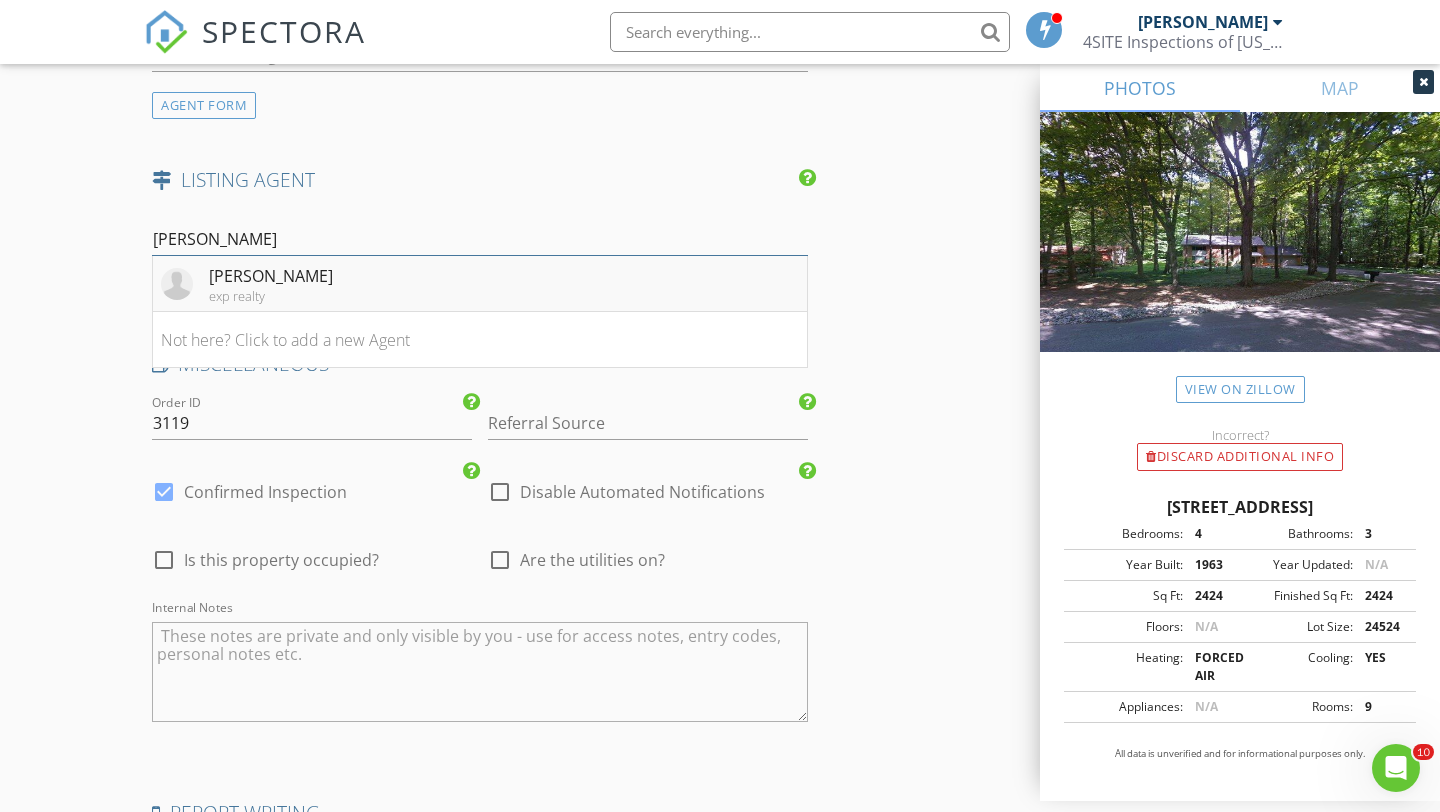 type on "[PERSON_NAME]" 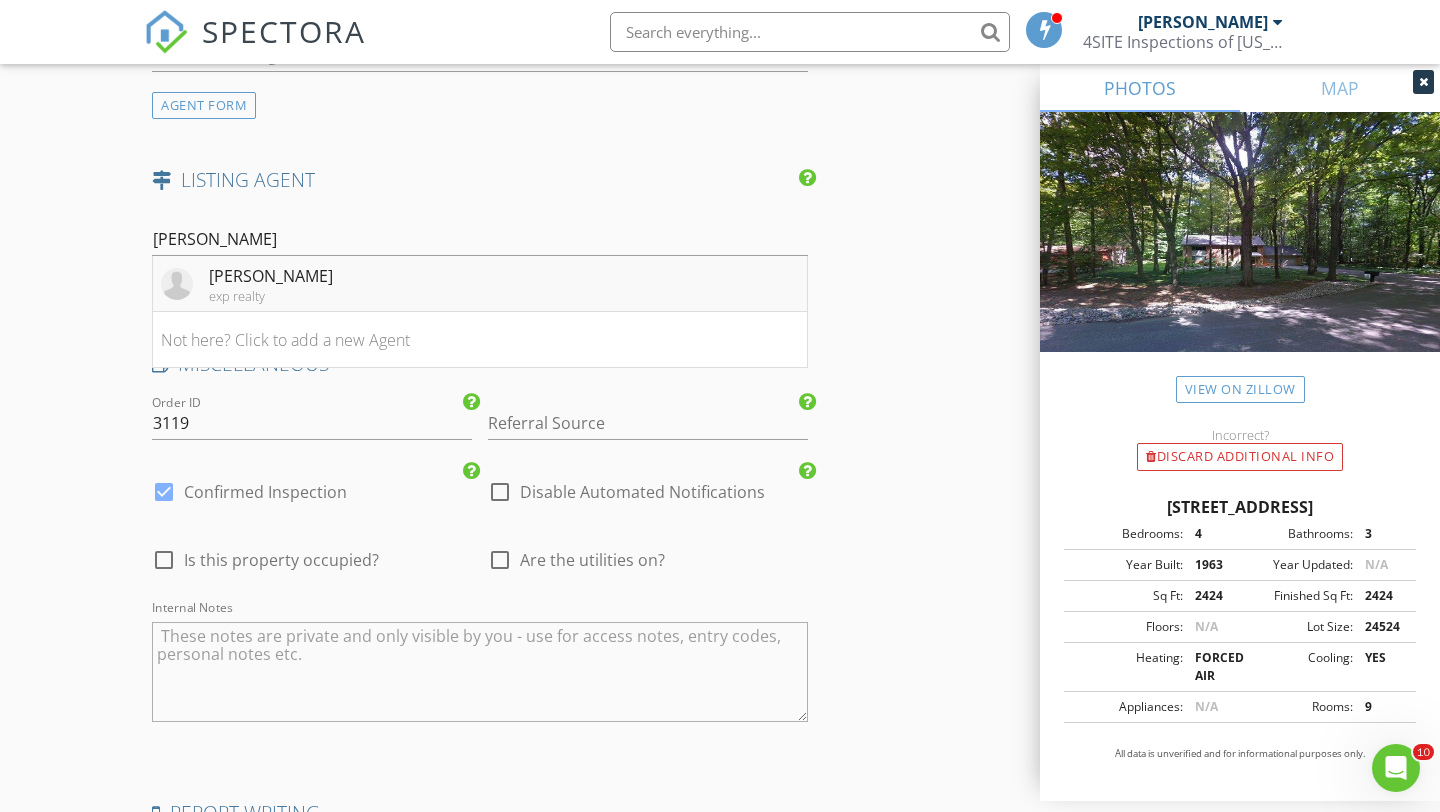 click on "Joe Harris
exp realty" at bounding box center [480, 284] 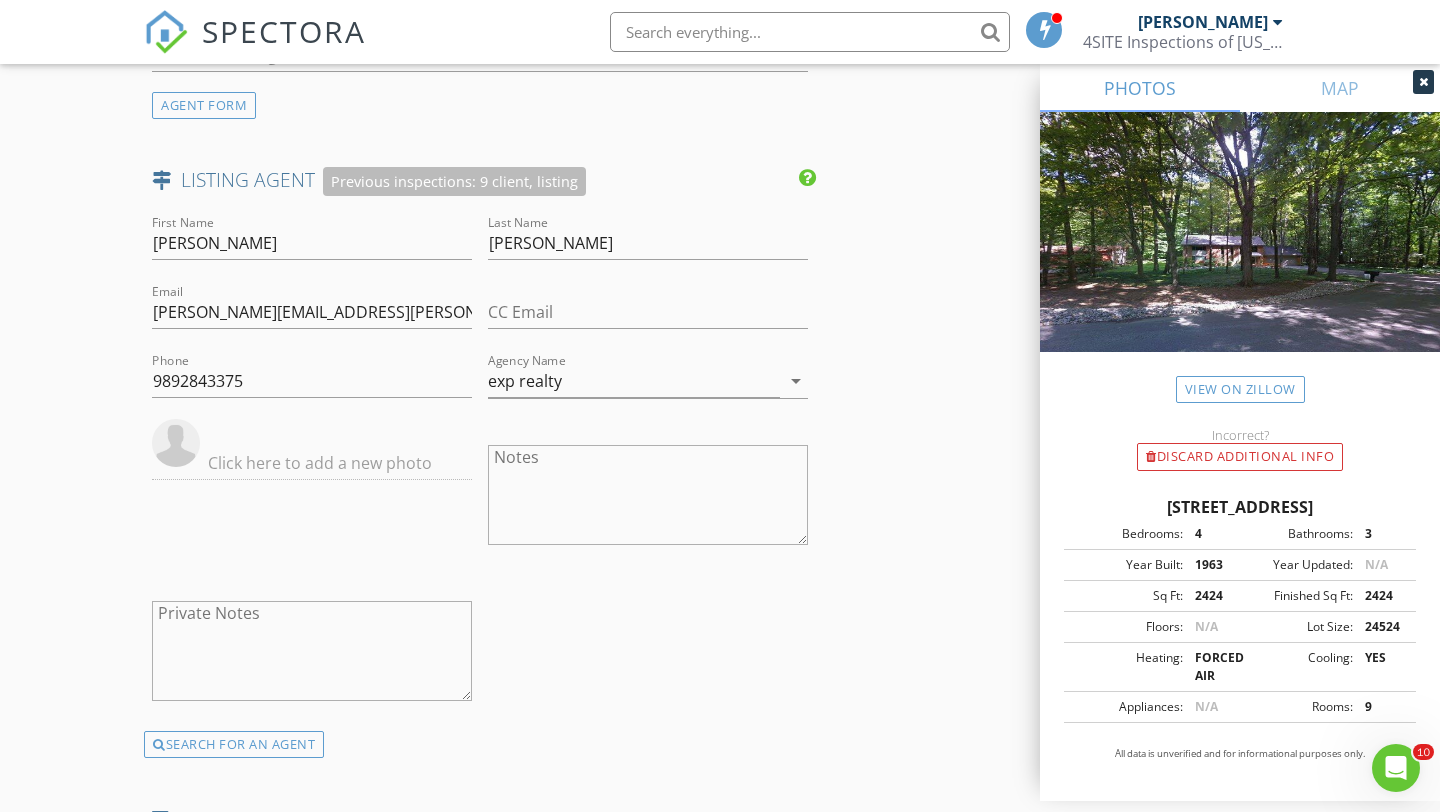 click on "INSPECTOR(S)
check_box   Steven Owens   PRIMARY   check_box_outline_blank   Matthew Chappel     Steven Owens arrow_drop_down   check_box_outline_blank Steven Owens specifically requested
Date/Time
07/28/2025 4:30 PM
Location
Address Search       Address 8570 Hornbeam Ln   Unit   City Saginaw   State MI   Zip 48603   County Saginaw     Square Feet 2424   Year Built 1963   Foundation arrow_drop_down     Steven Owens     8.9 miles     (16 minutes)
client
check_box Enable Client CC email for this inspection   Client Search     check_box_outline_blank Client is a Company/Organization     First Name Dan   Last Name Swain   Email nwpone@yahoo.com   CC Email   Phone (734)250-2290           Notes   Private Notes
ADD ADDITIONAL client
SERVICES
check_box   Residential Inspection" at bounding box center [480, -703] 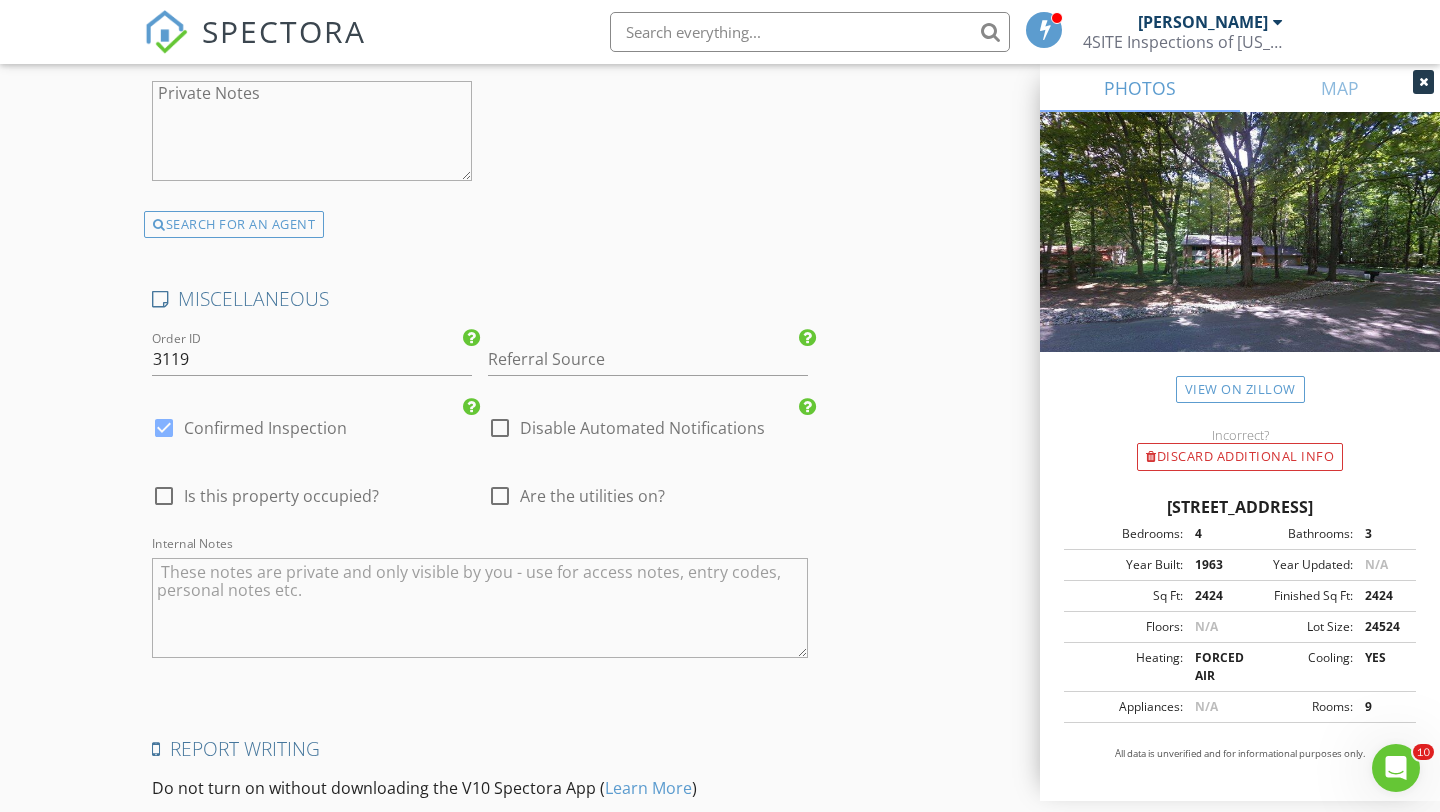 scroll, scrollTop: 3798, scrollLeft: 0, axis: vertical 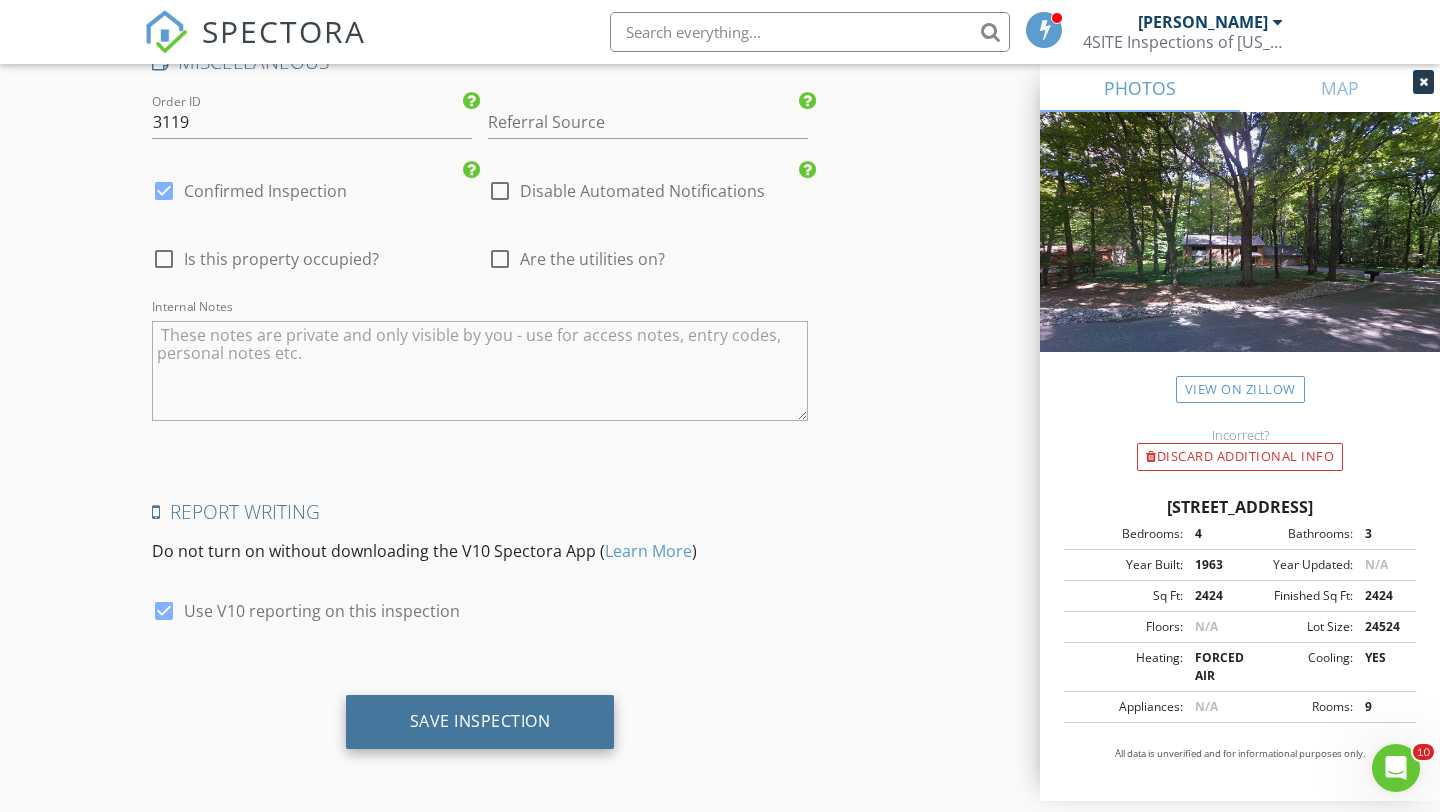 click on "Save Inspection" at bounding box center [480, 721] 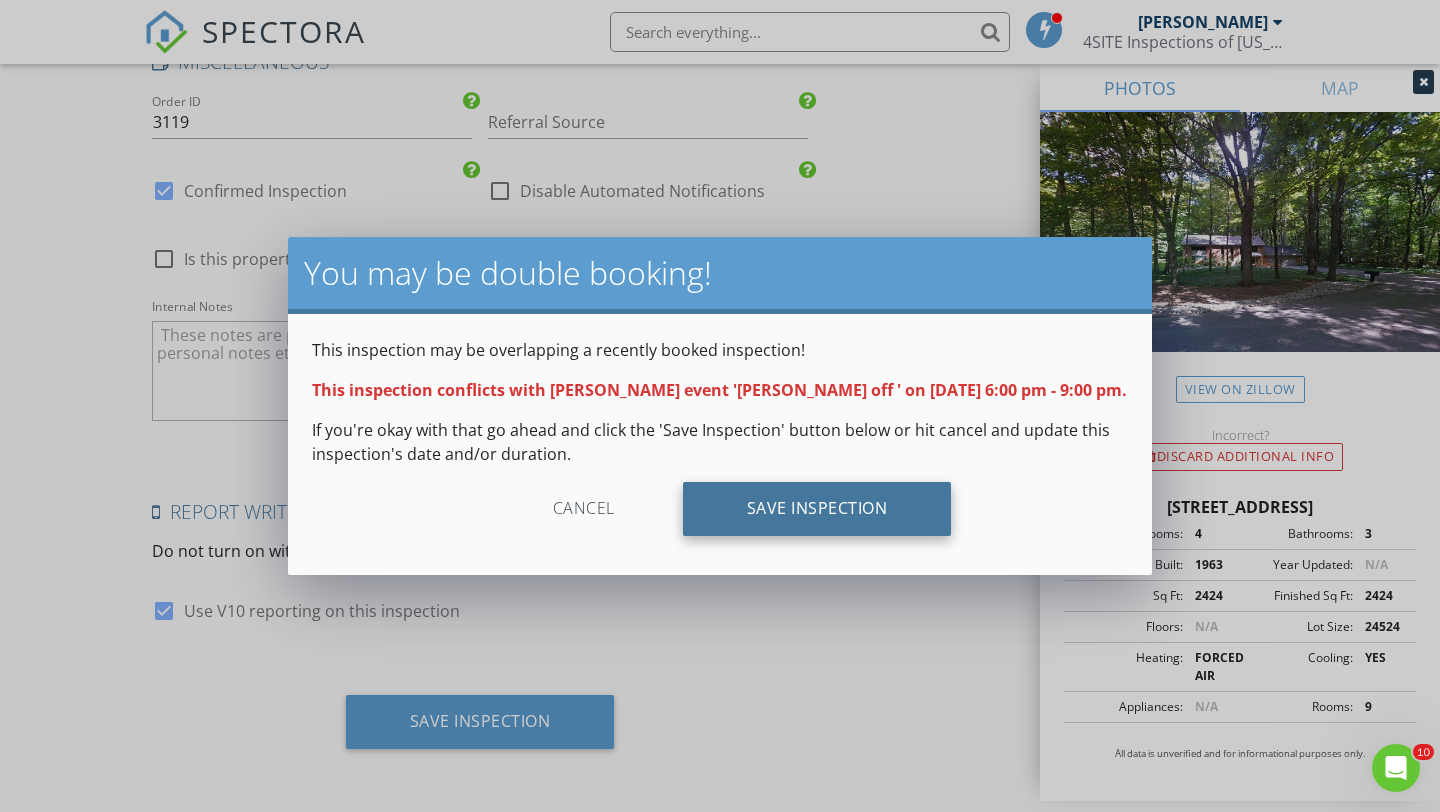 click on "Save Inspection" at bounding box center (817, 509) 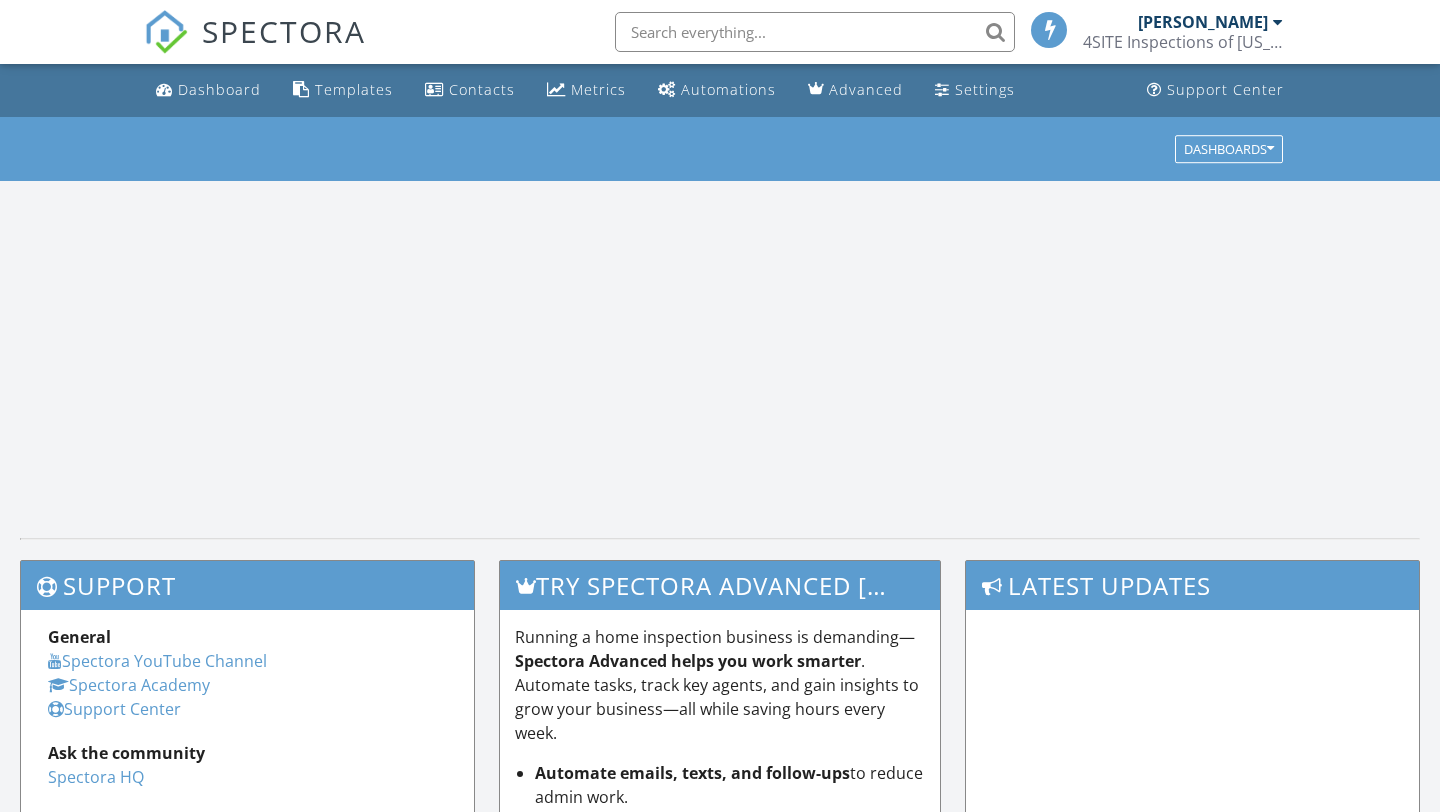 scroll, scrollTop: 0, scrollLeft: 0, axis: both 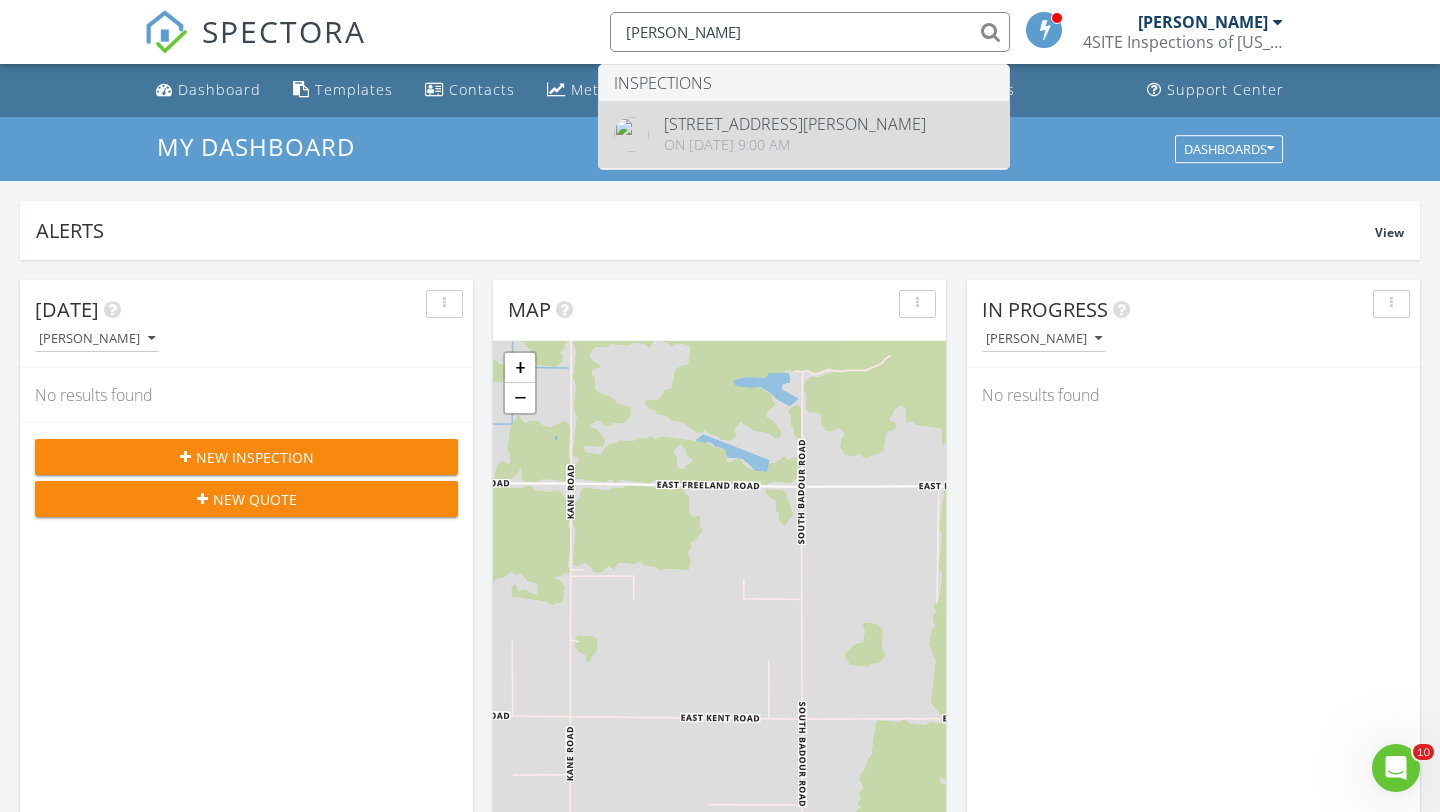 type on "[PERSON_NAME]" 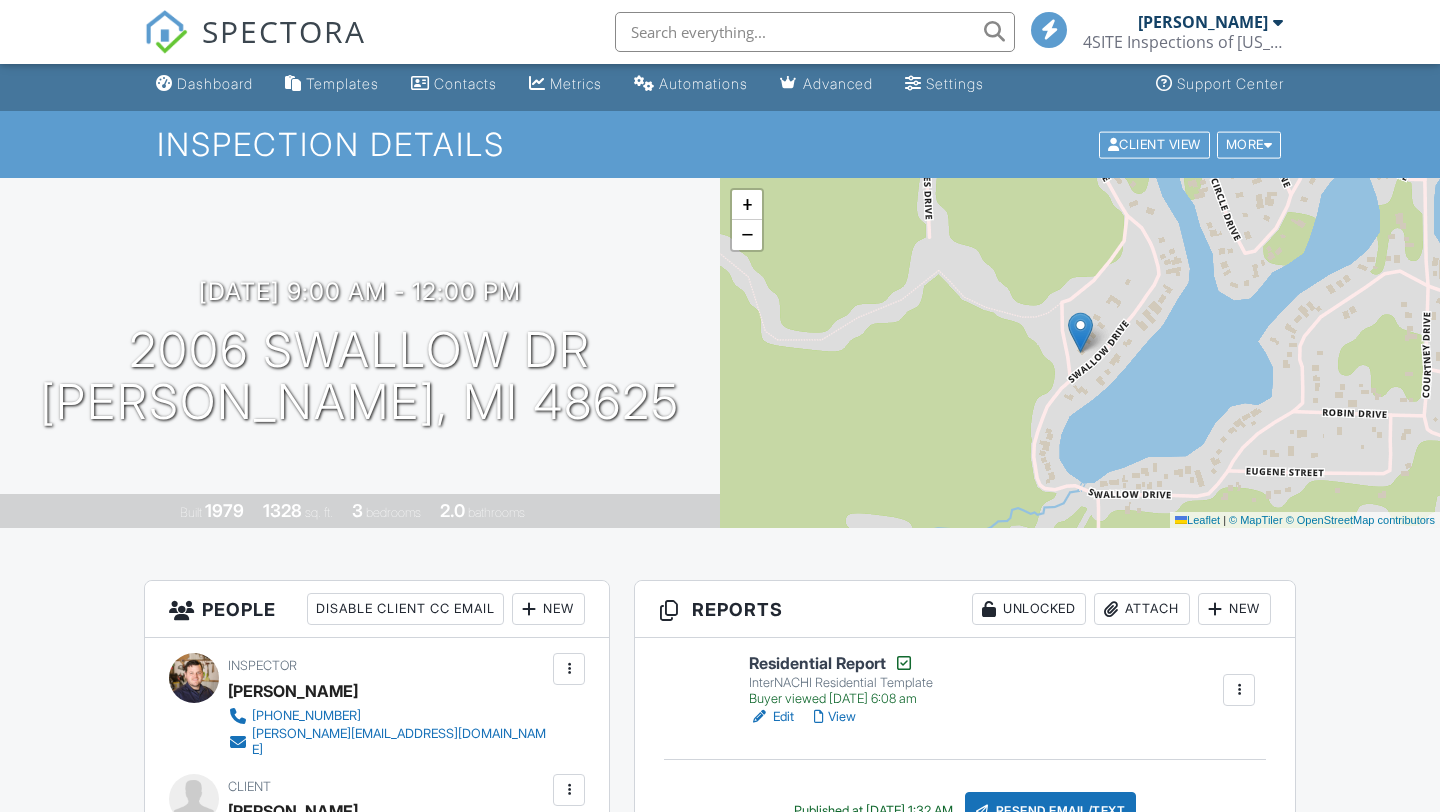 scroll, scrollTop: 55, scrollLeft: 0, axis: vertical 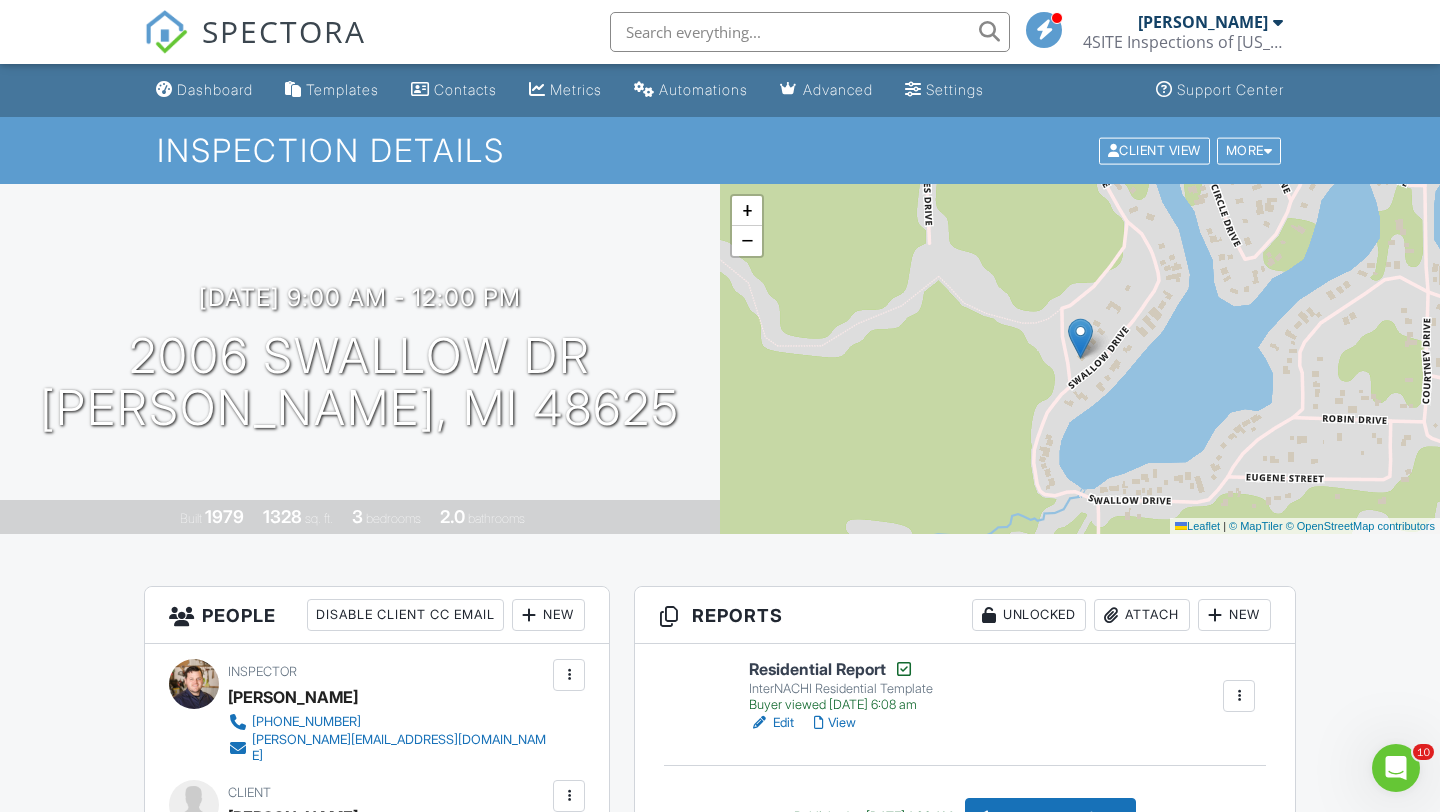 click at bounding box center [810, 32] 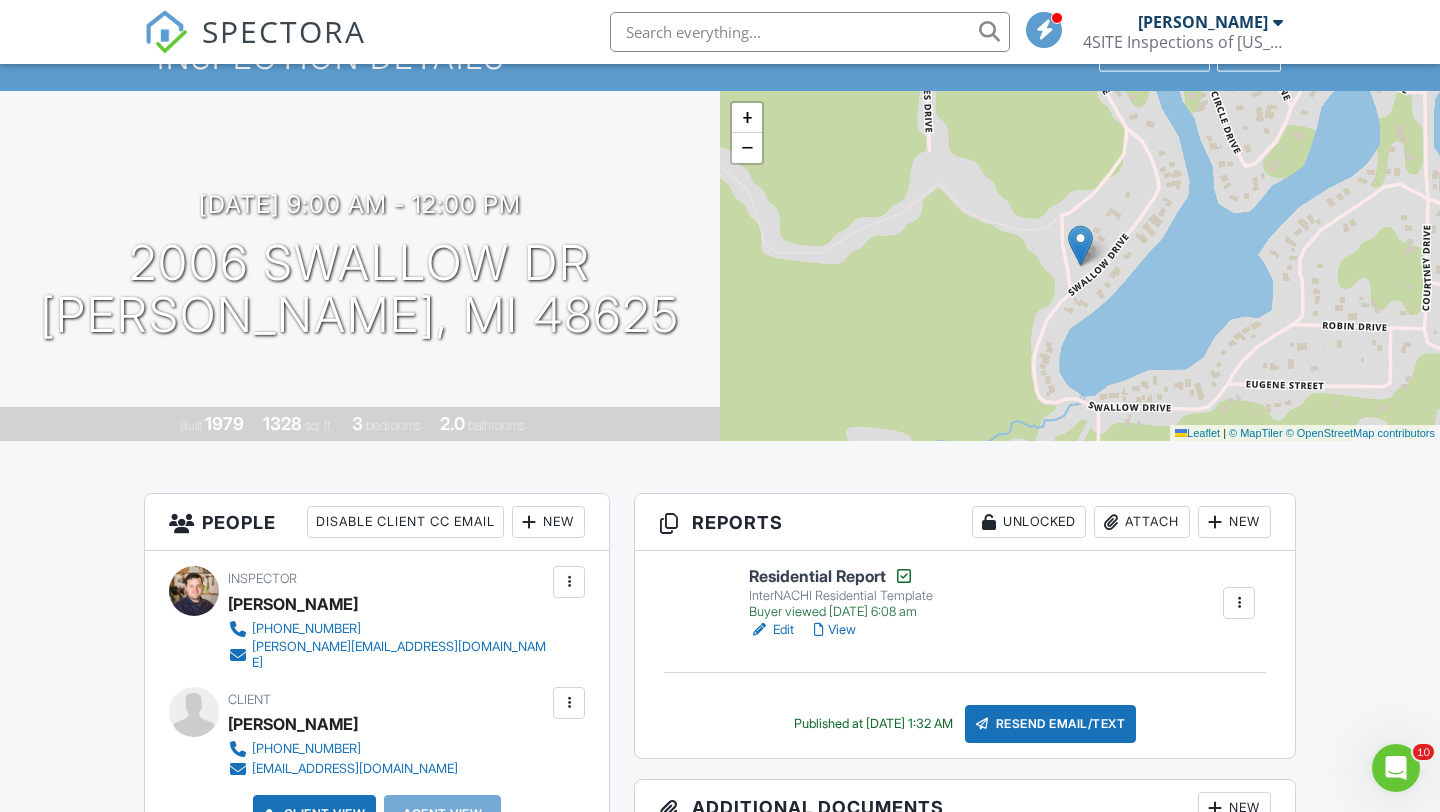 scroll, scrollTop: 0, scrollLeft: 0, axis: both 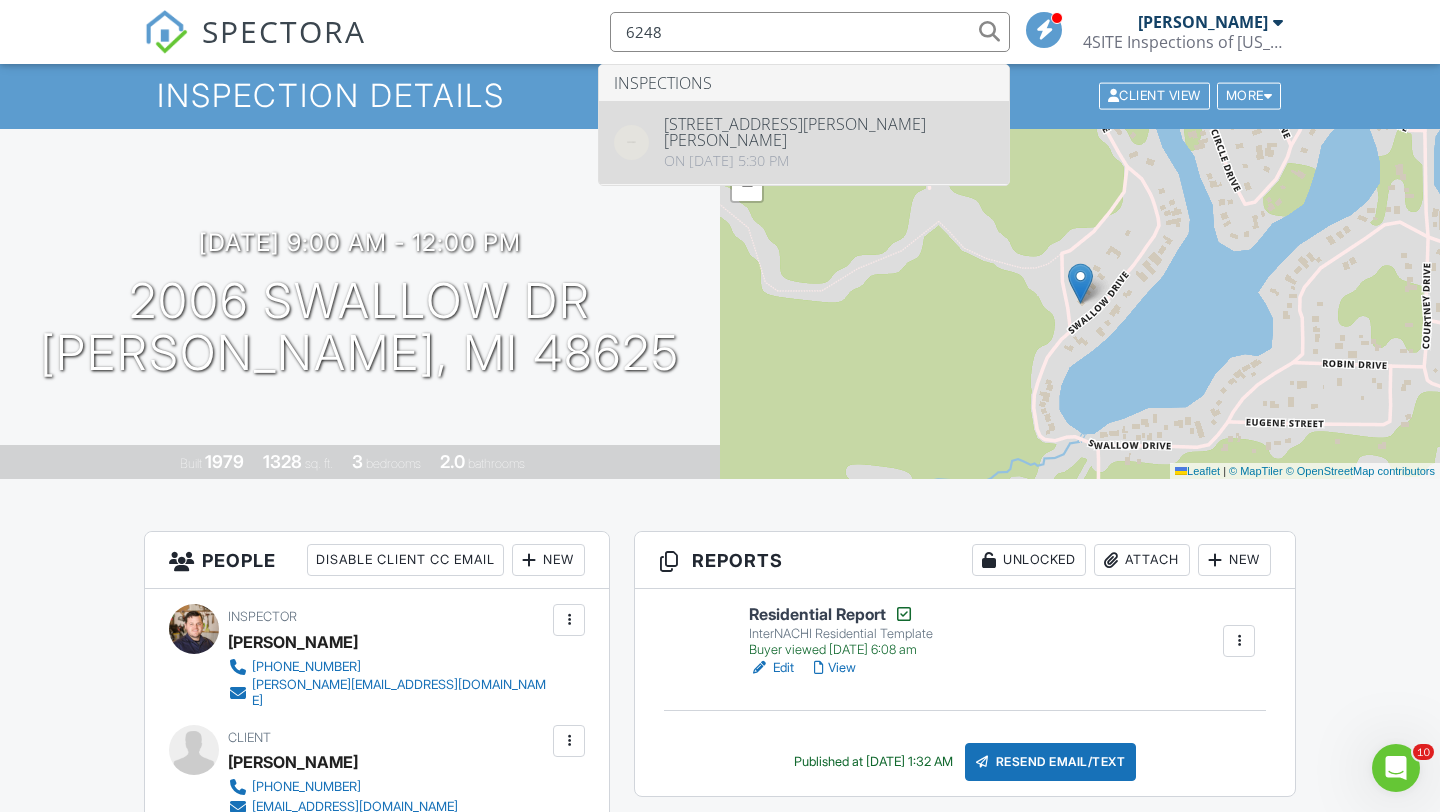 type on "6248" 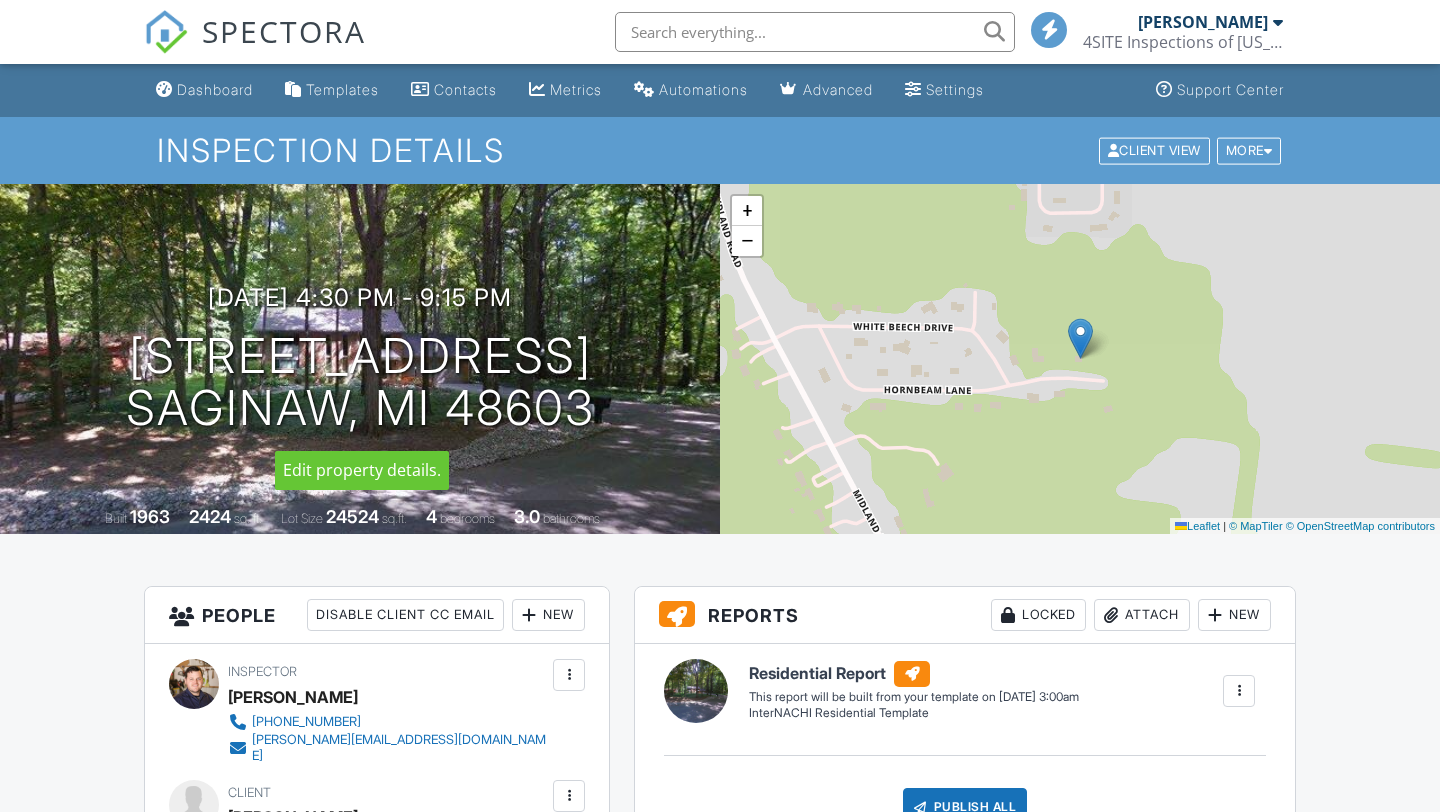 scroll, scrollTop: 17, scrollLeft: 0, axis: vertical 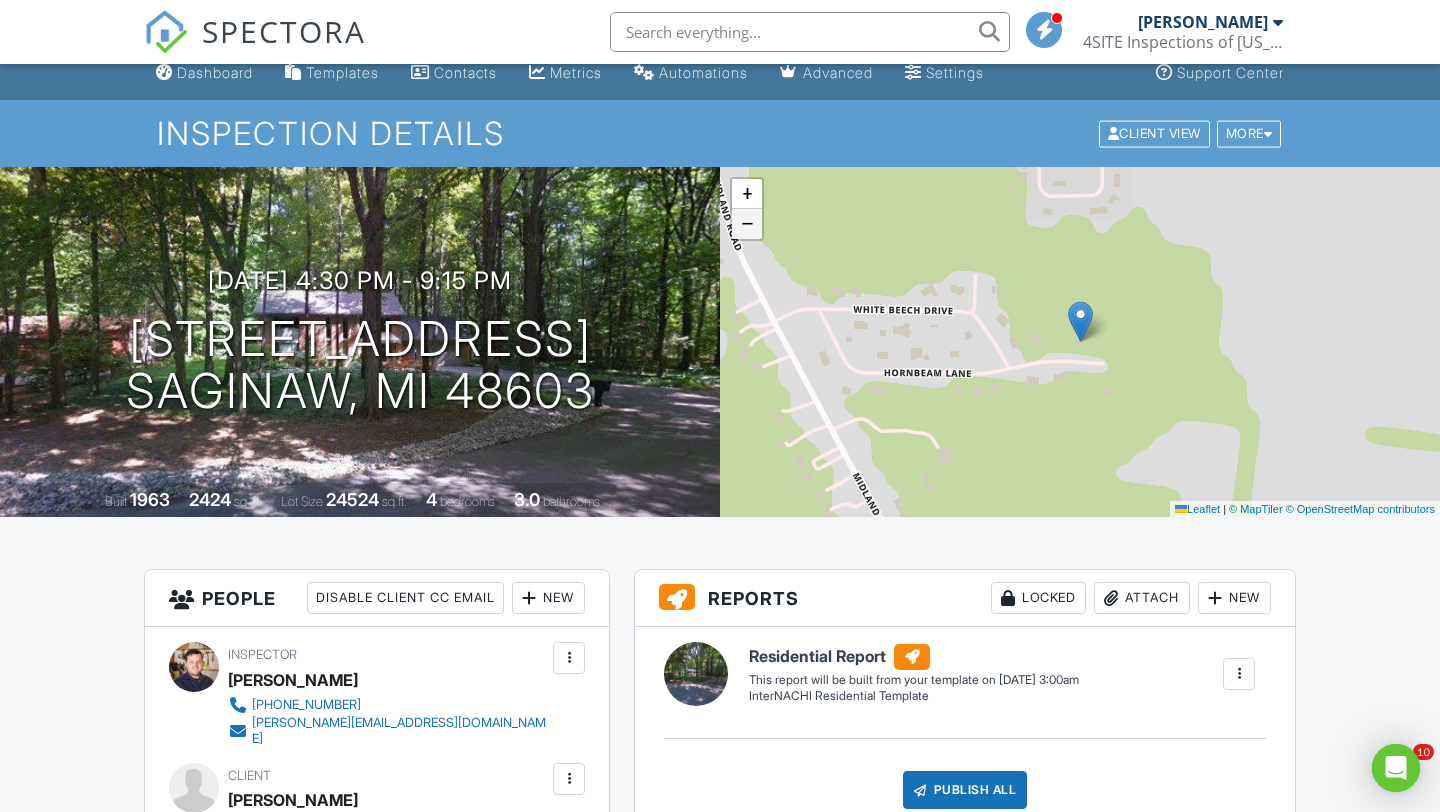 click on "−" at bounding box center (747, 224) 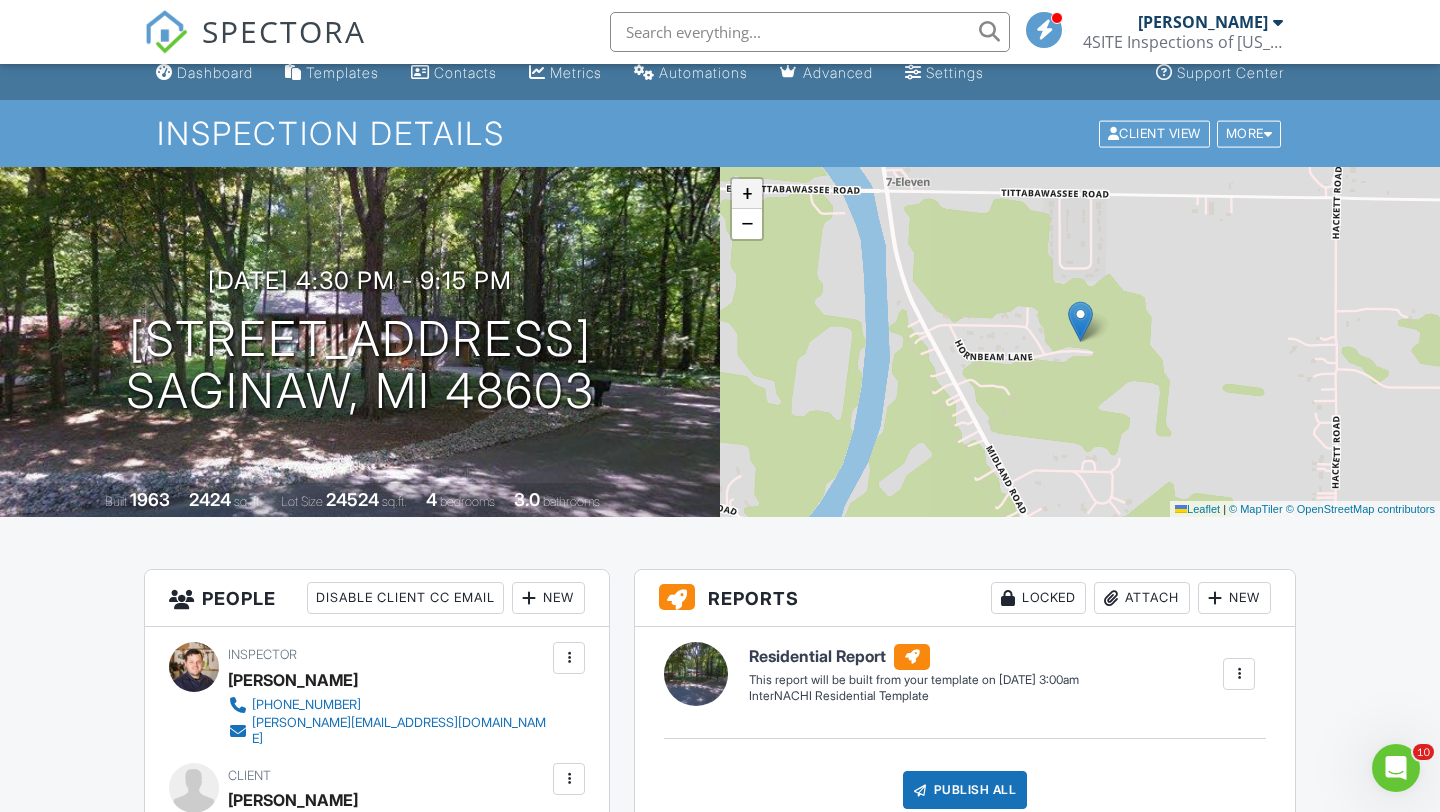 click on "+" at bounding box center (747, 194) 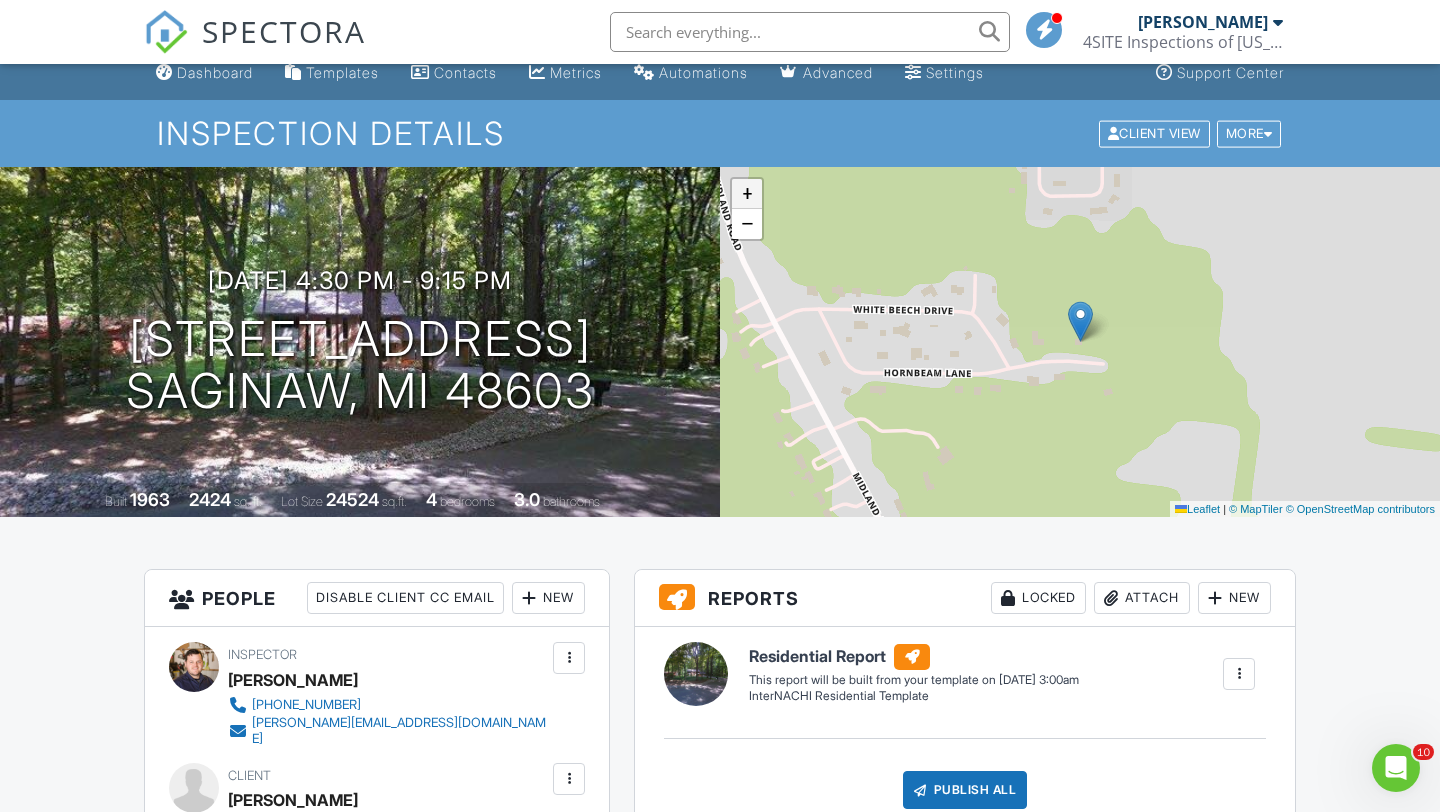 click on "+" at bounding box center (747, 194) 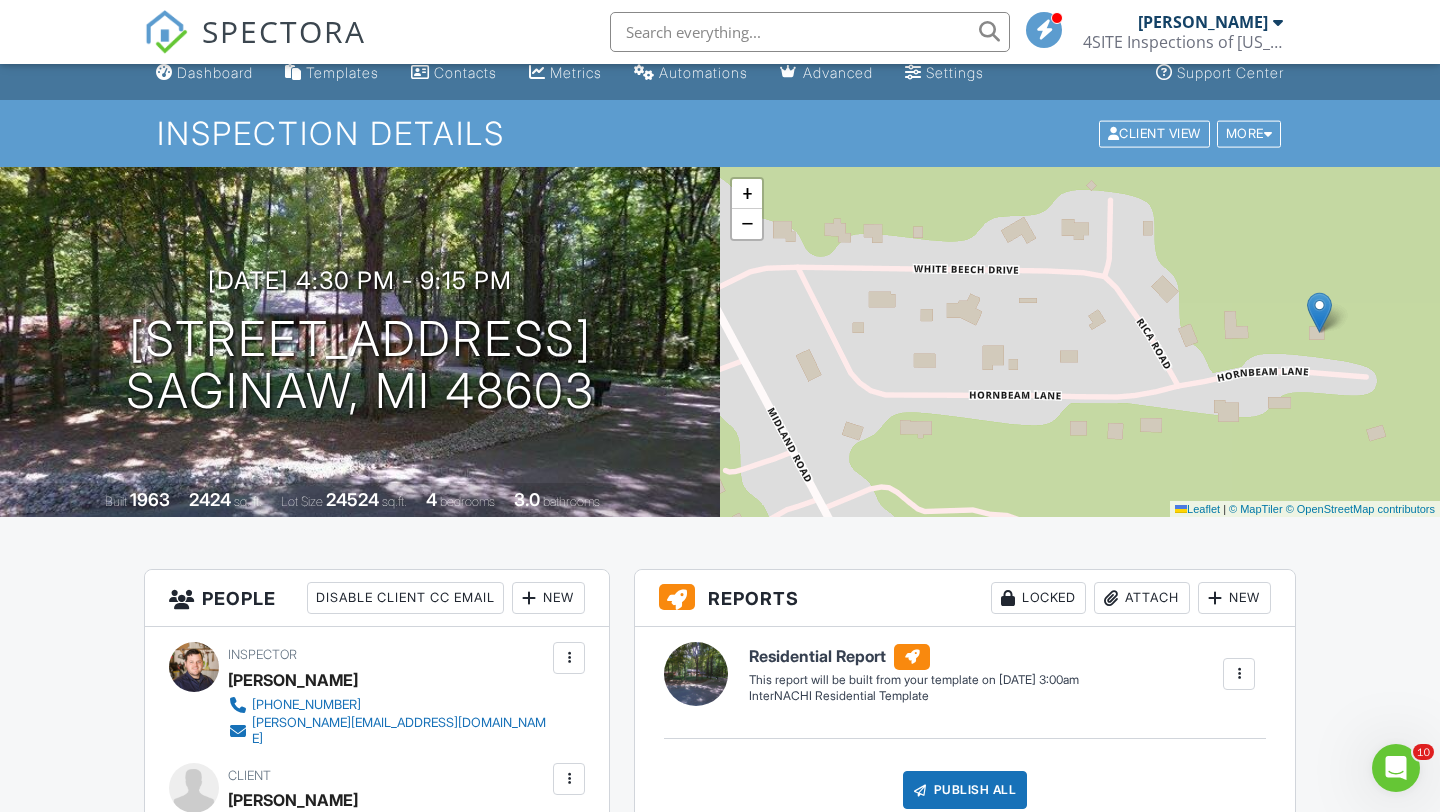 drag, startPoint x: 861, startPoint y: 357, endPoint x: 1100, endPoint y: 349, distance: 239.13385 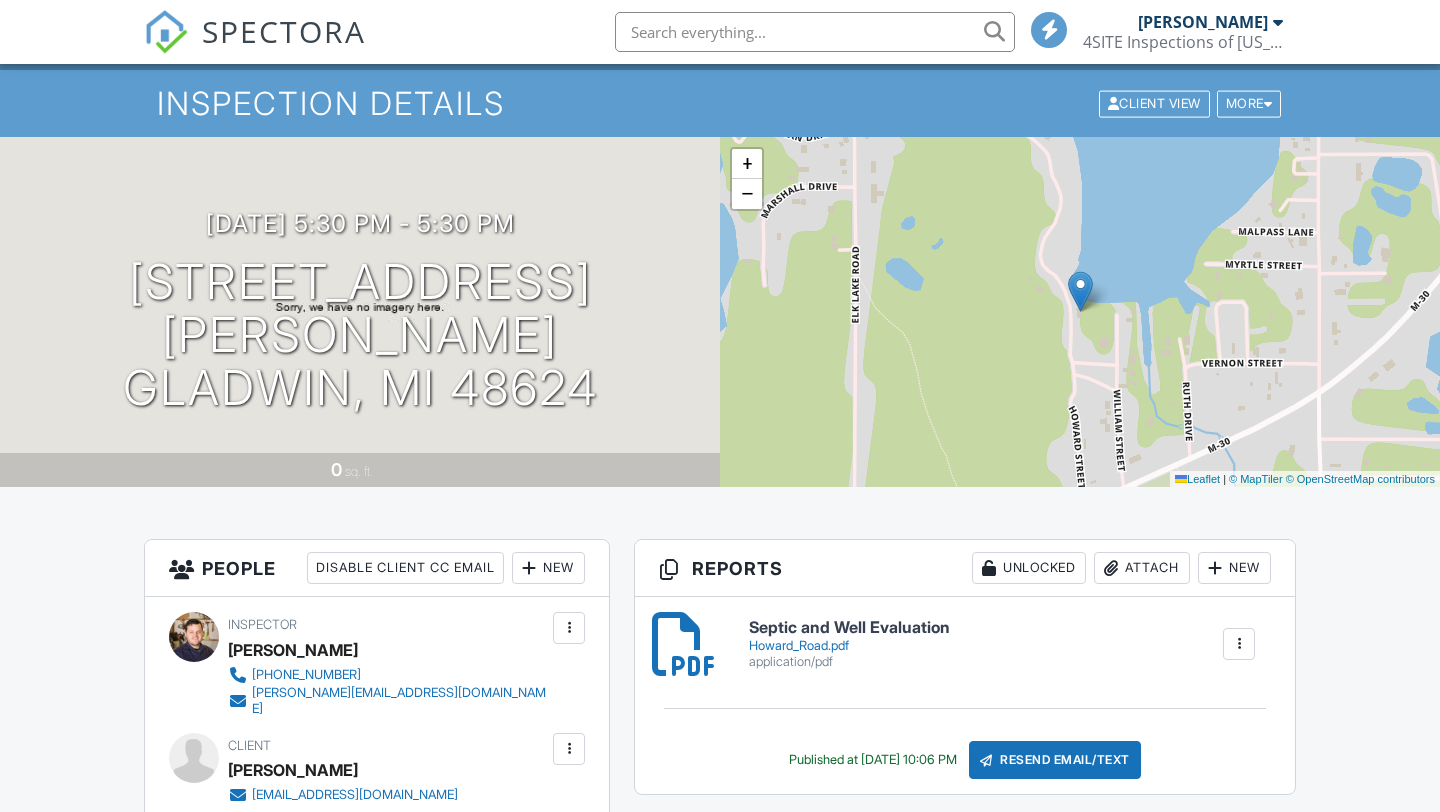 scroll, scrollTop: 207, scrollLeft: 0, axis: vertical 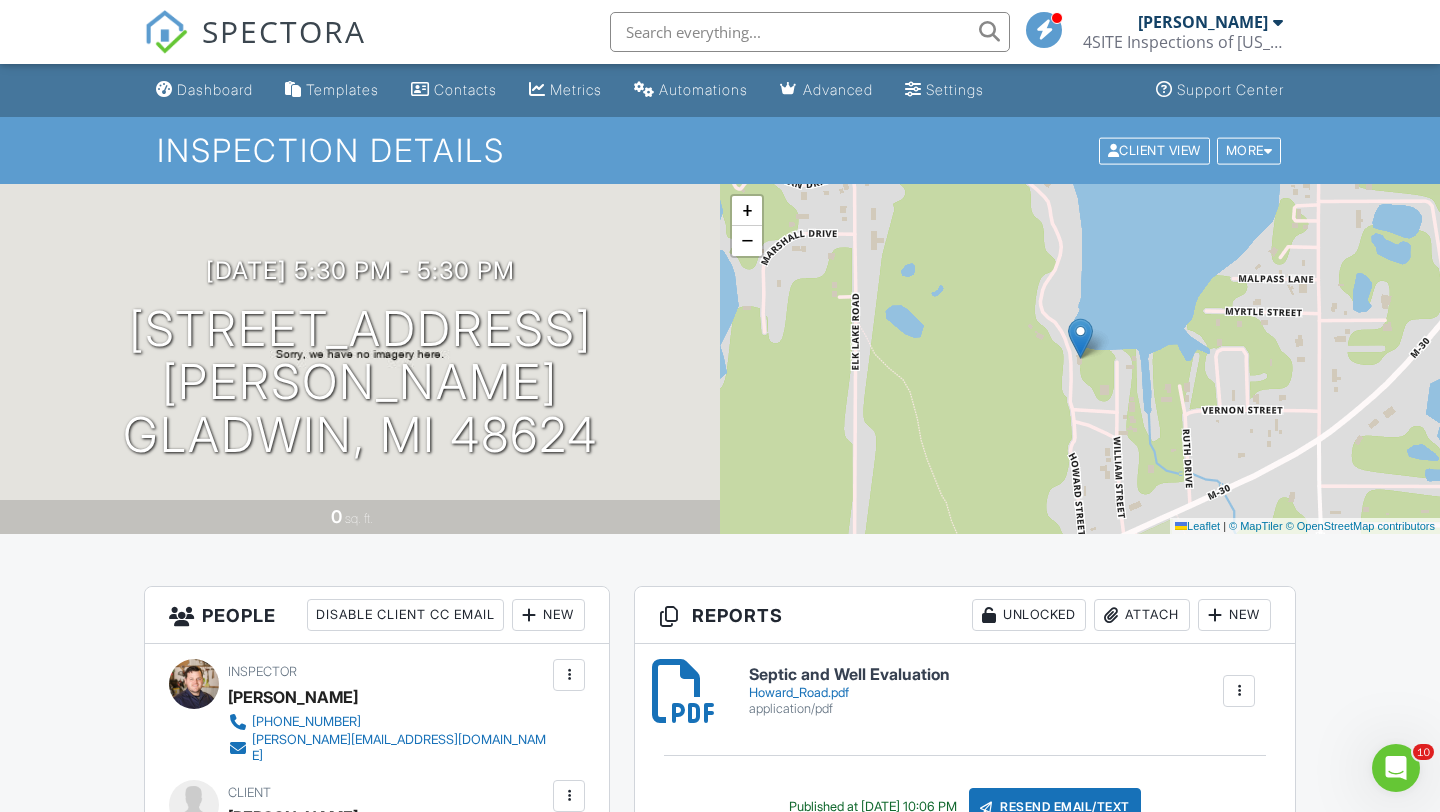 click at bounding box center (810, 32) 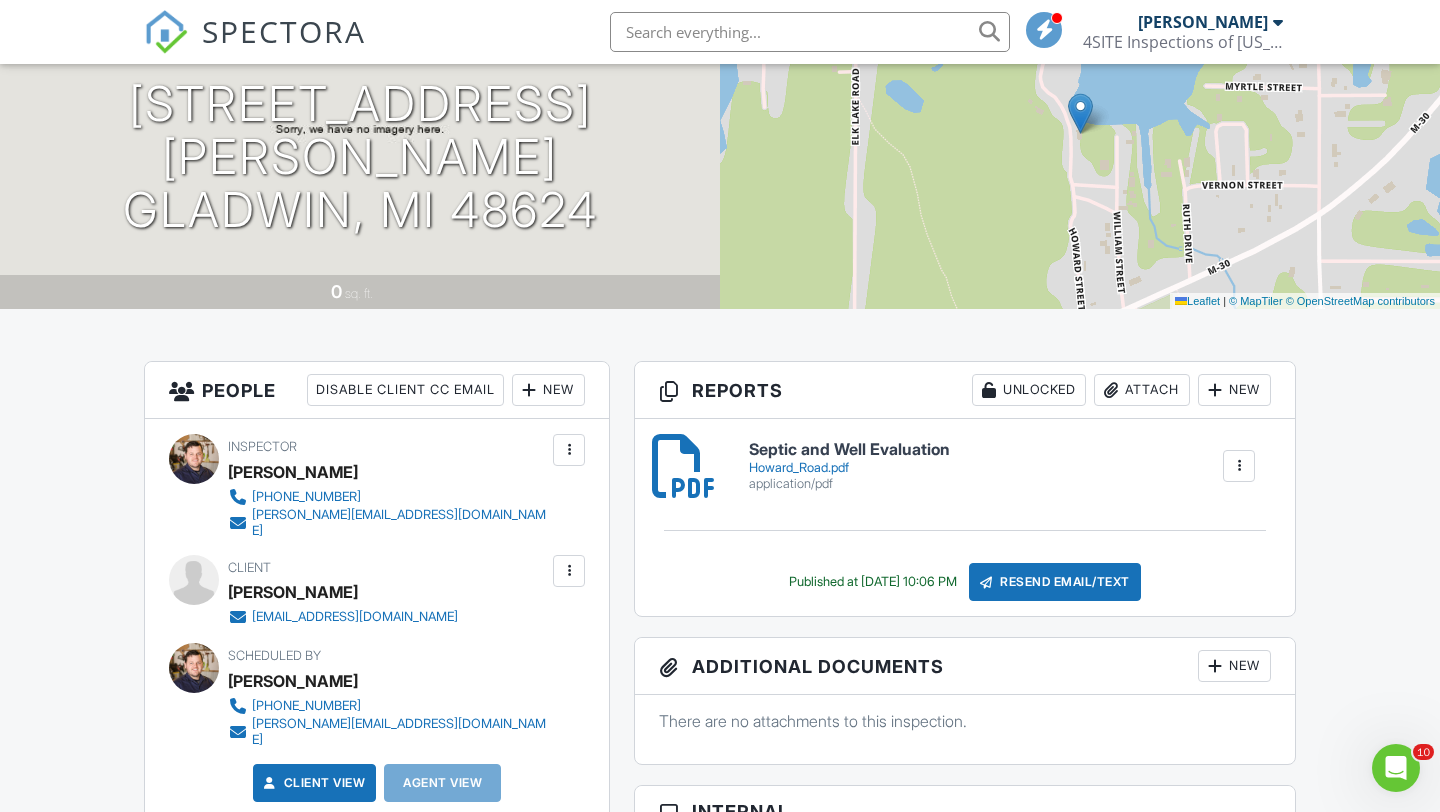 scroll, scrollTop: 0, scrollLeft: 0, axis: both 